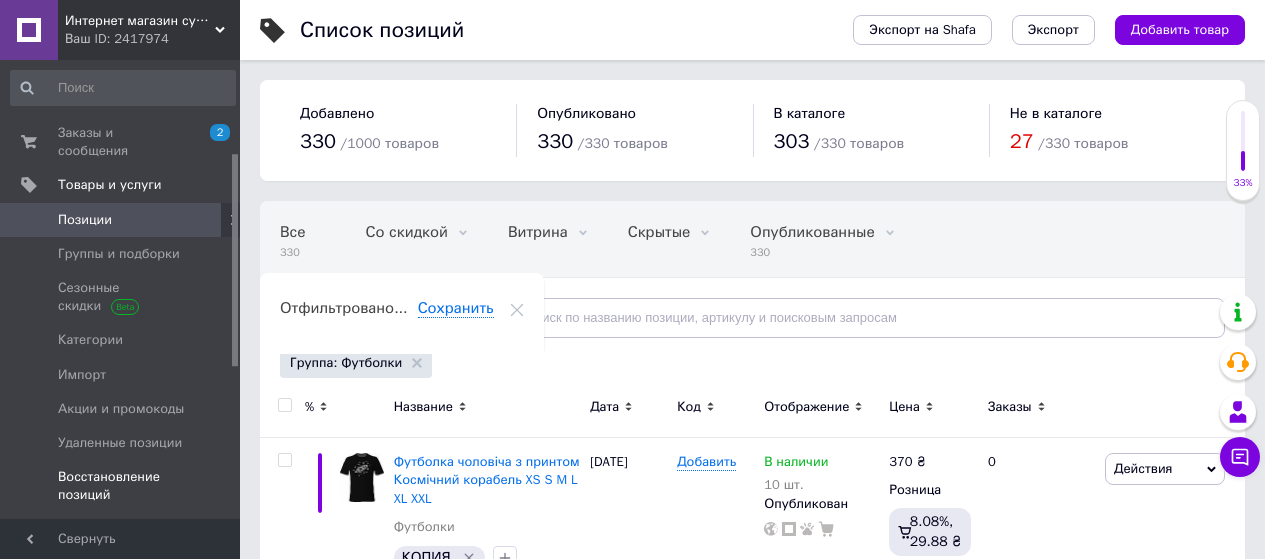 scroll, scrollTop: 0, scrollLeft: 0, axis: both 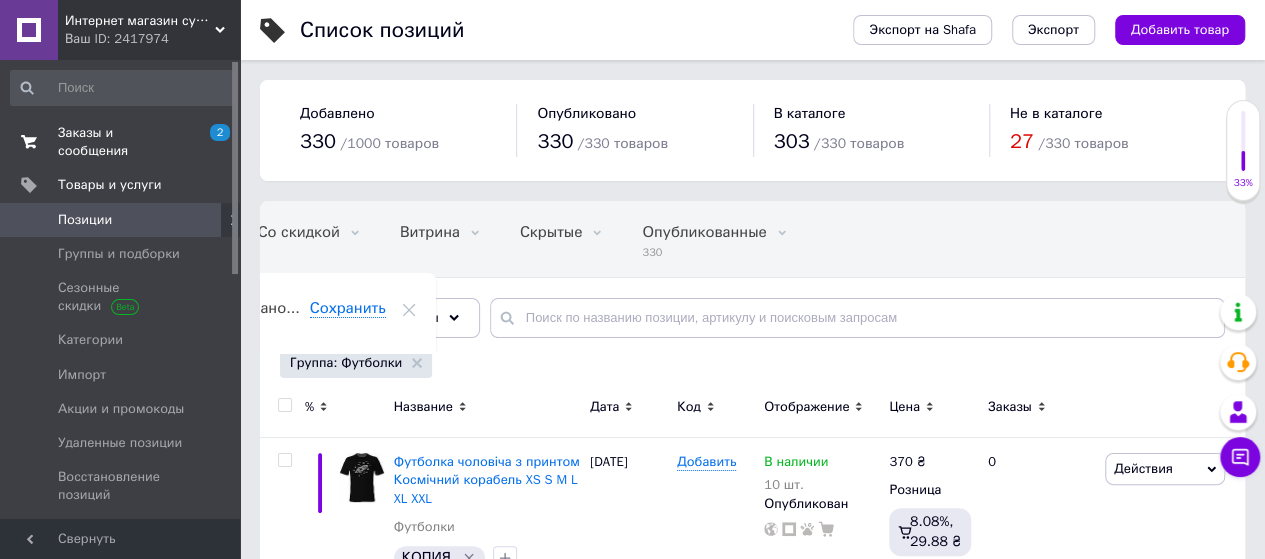 click on "Заказы и сообщения" at bounding box center [121, 142] 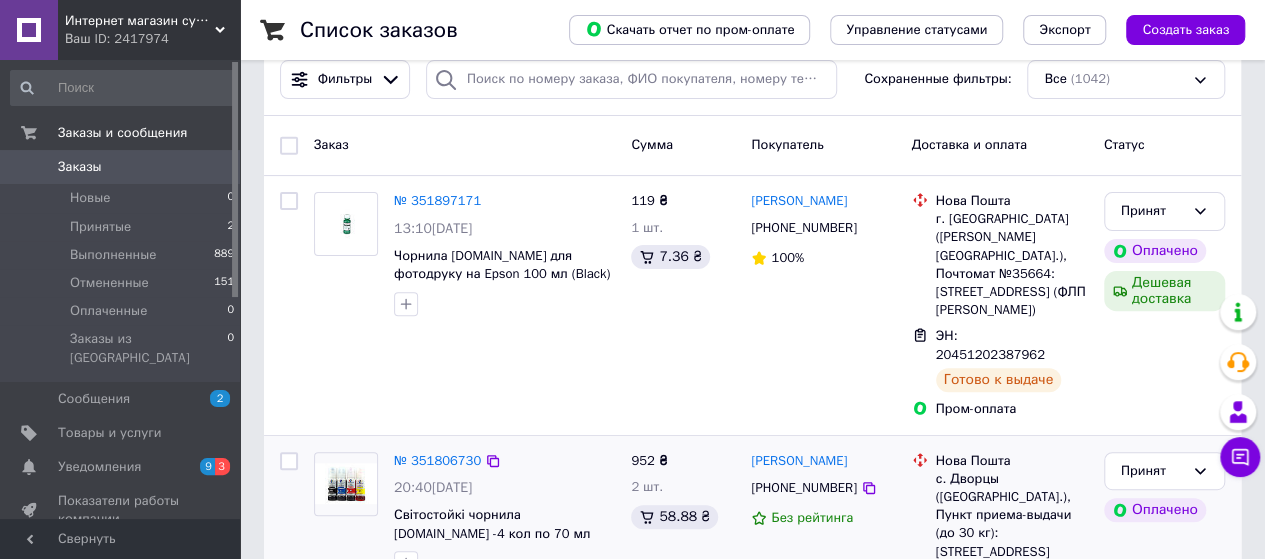 scroll, scrollTop: 300, scrollLeft: 0, axis: vertical 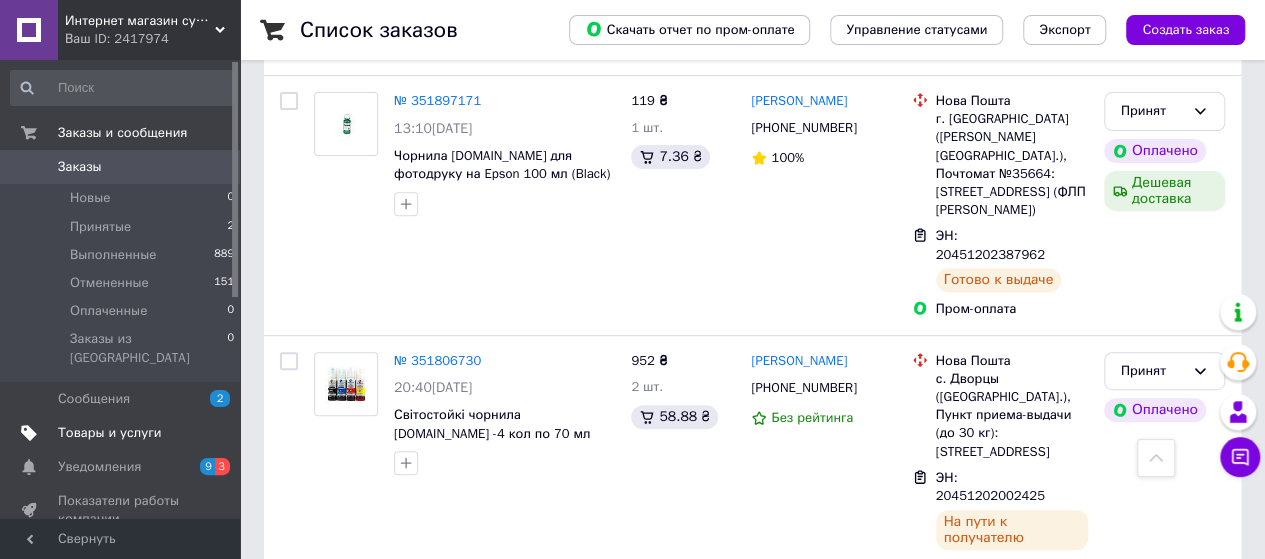 click on "Товары и услуги" at bounding box center (110, 433) 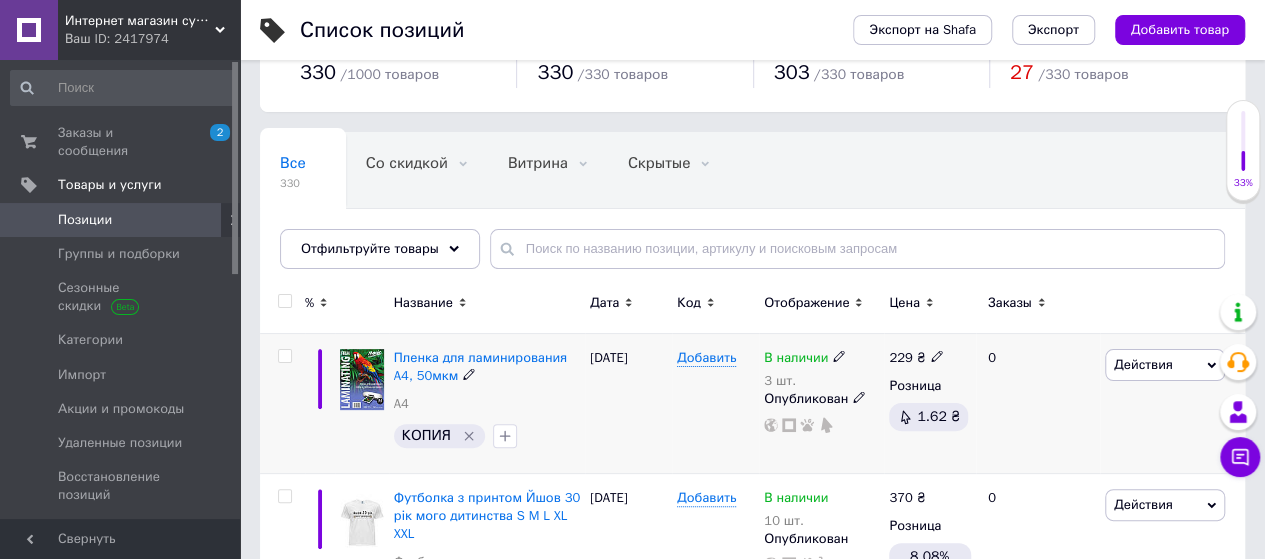 scroll, scrollTop: 100, scrollLeft: 0, axis: vertical 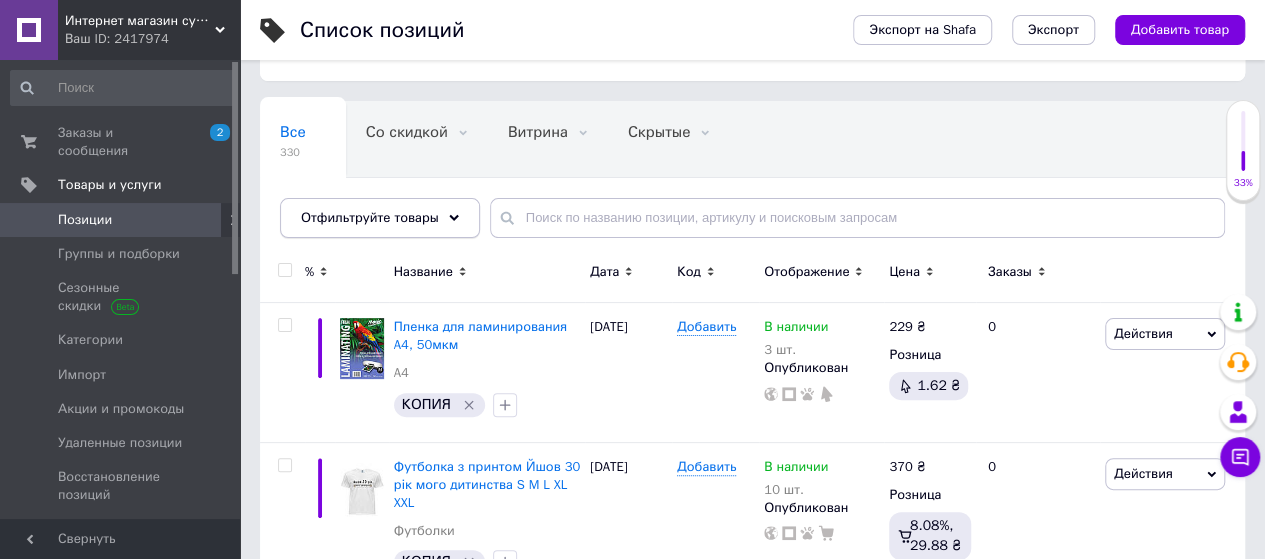 click 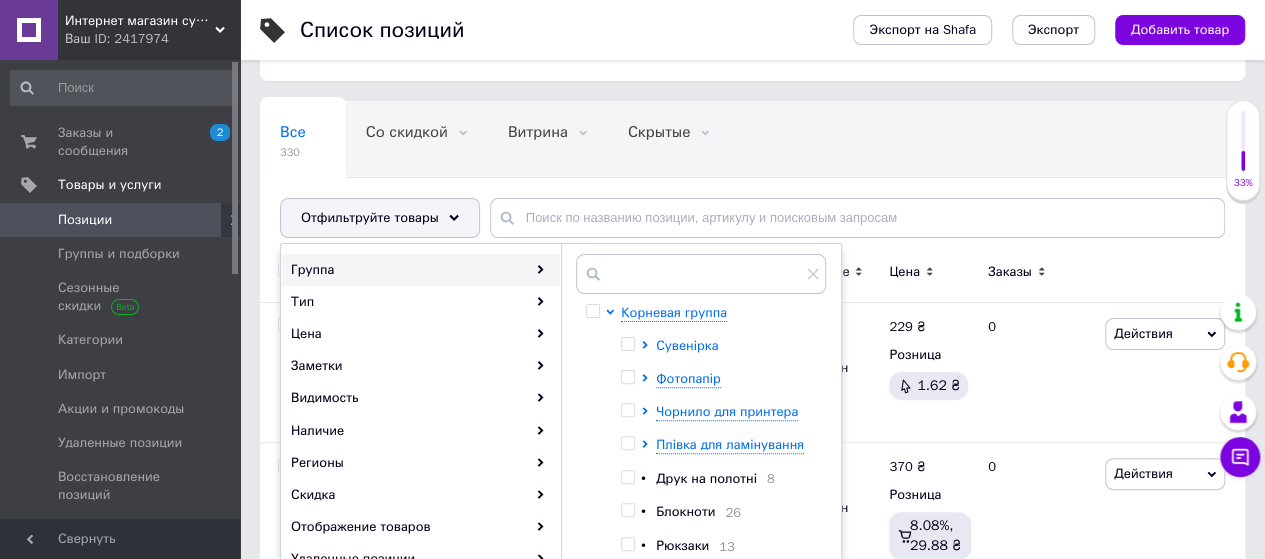 click on "Сувенірка" at bounding box center [687, 345] 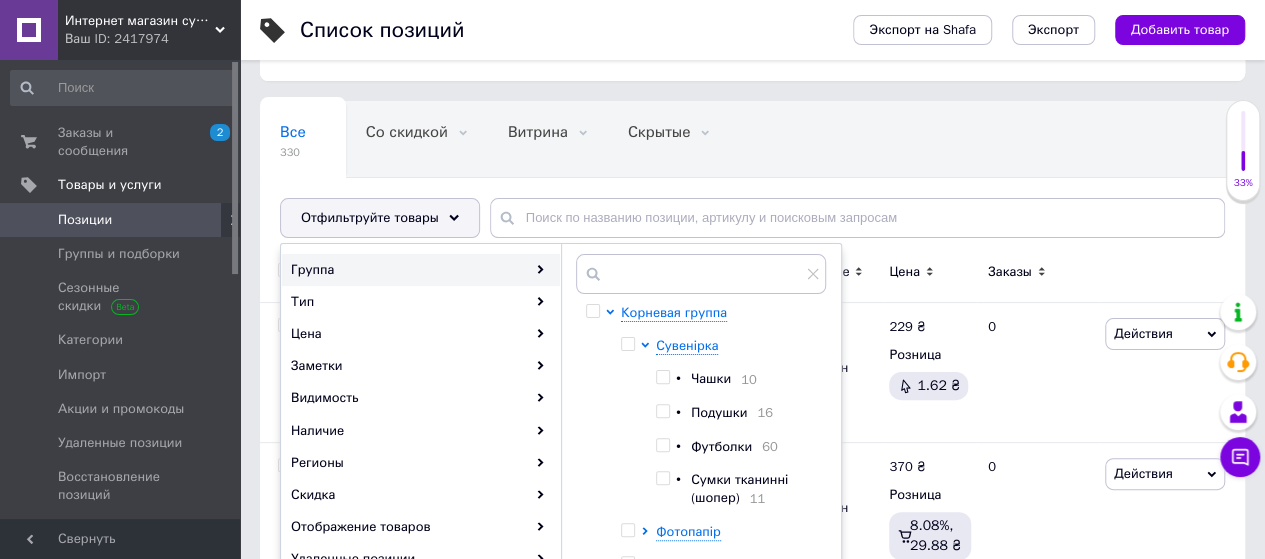 drag, startPoint x: 663, startPoint y: 445, endPoint x: 762, endPoint y: 425, distance: 101 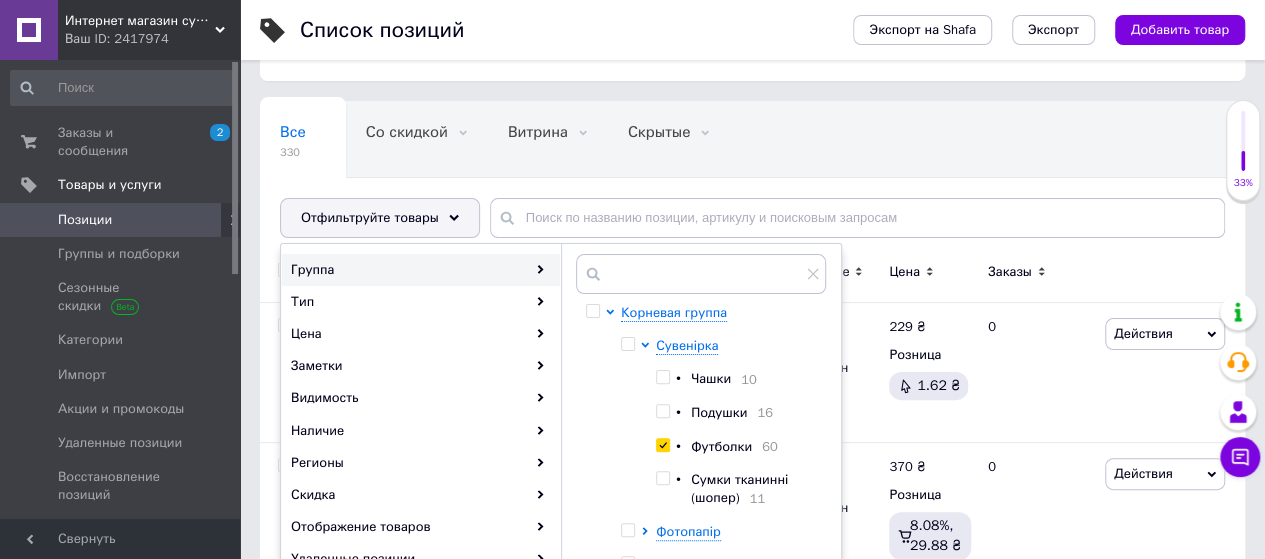 checkbox on "true" 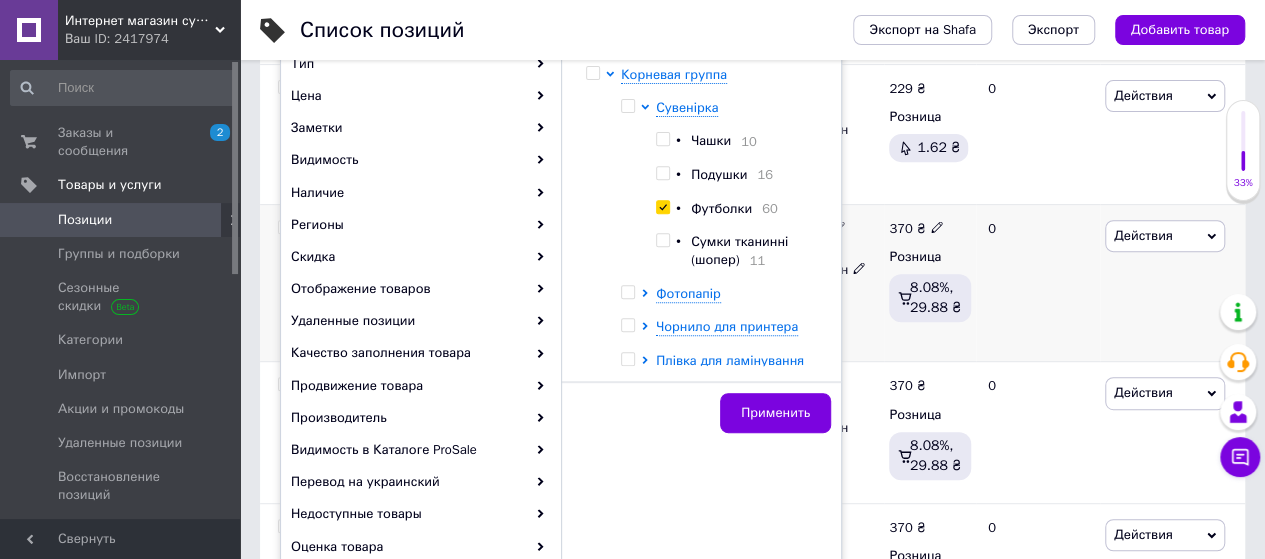 scroll, scrollTop: 400, scrollLeft: 0, axis: vertical 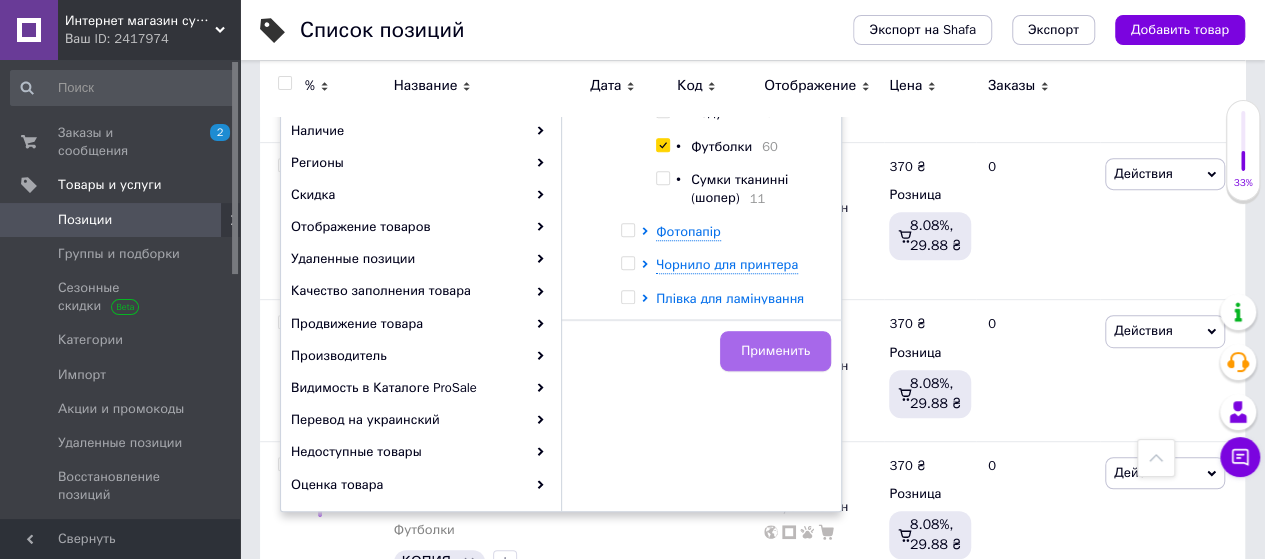 click on "Применить" at bounding box center (775, 351) 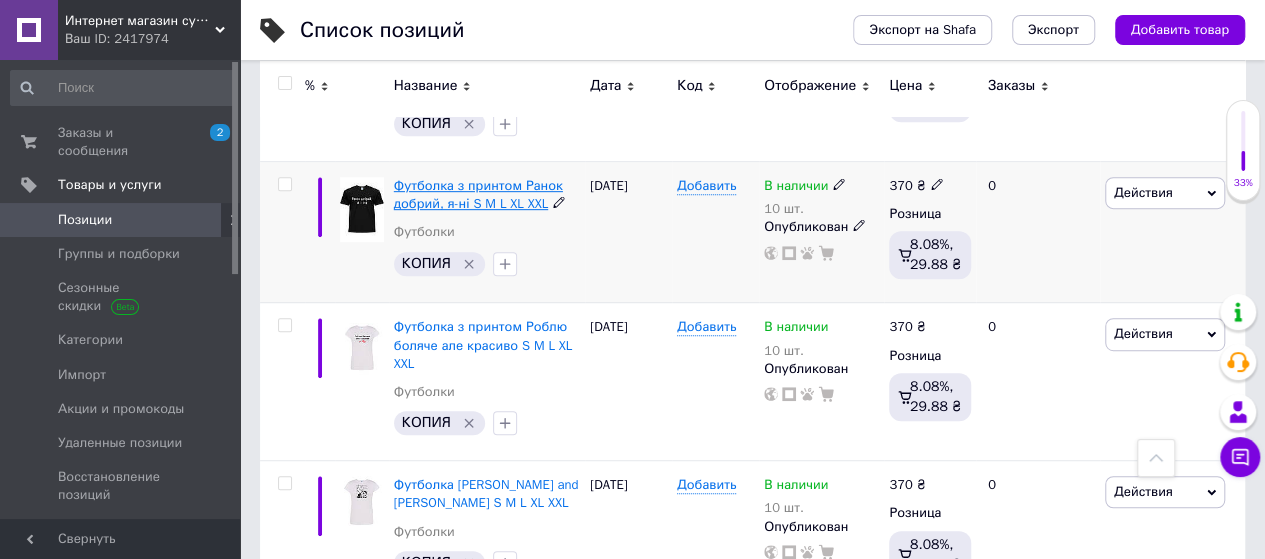 click on "Футболка з принтом Ранок добрий, я-ні S M L XL XXL" at bounding box center (478, 194) 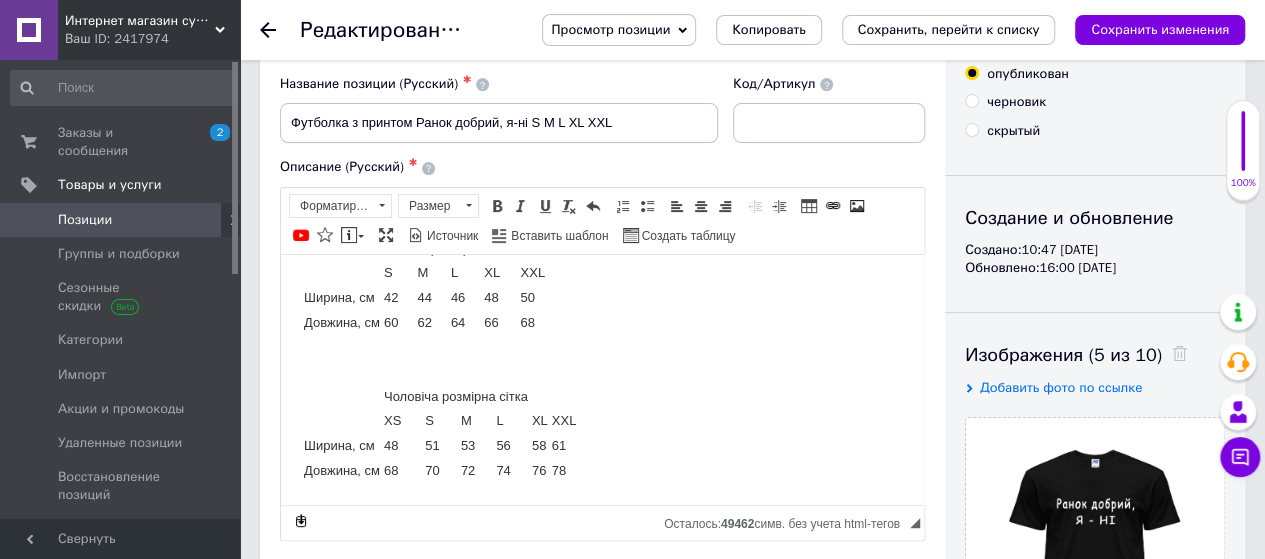 scroll, scrollTop: 0, scrollLeft: 0, axis: both 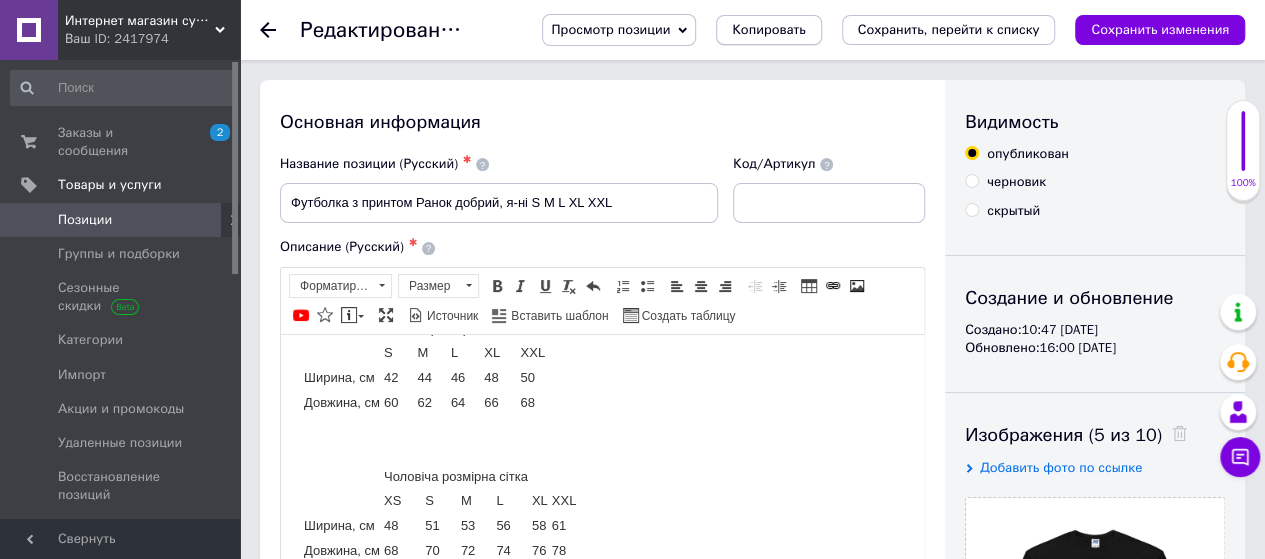 click on "Копировать" at bounding box center (768, 30) 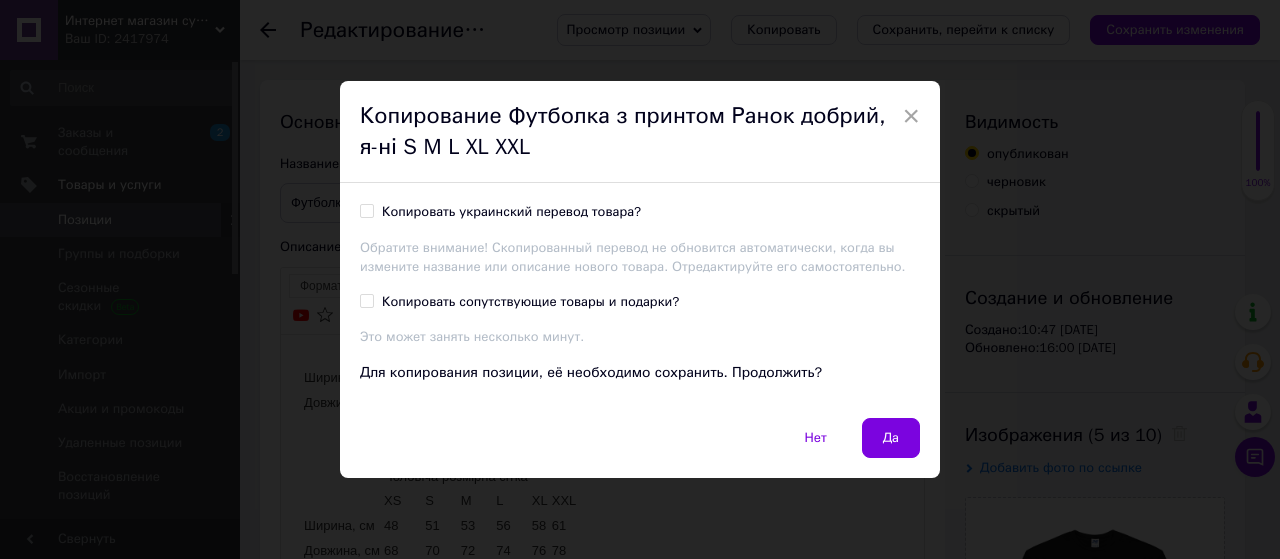 click on "Копировать украинский перевод товара?" at bounding box center (366, 210) 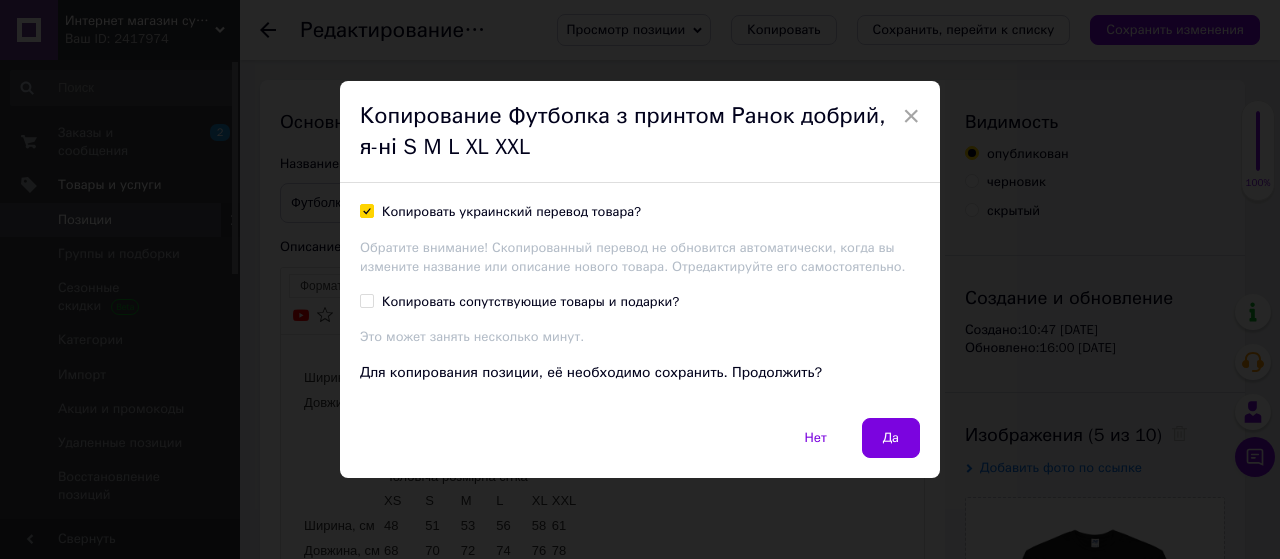 checkbox on "true" 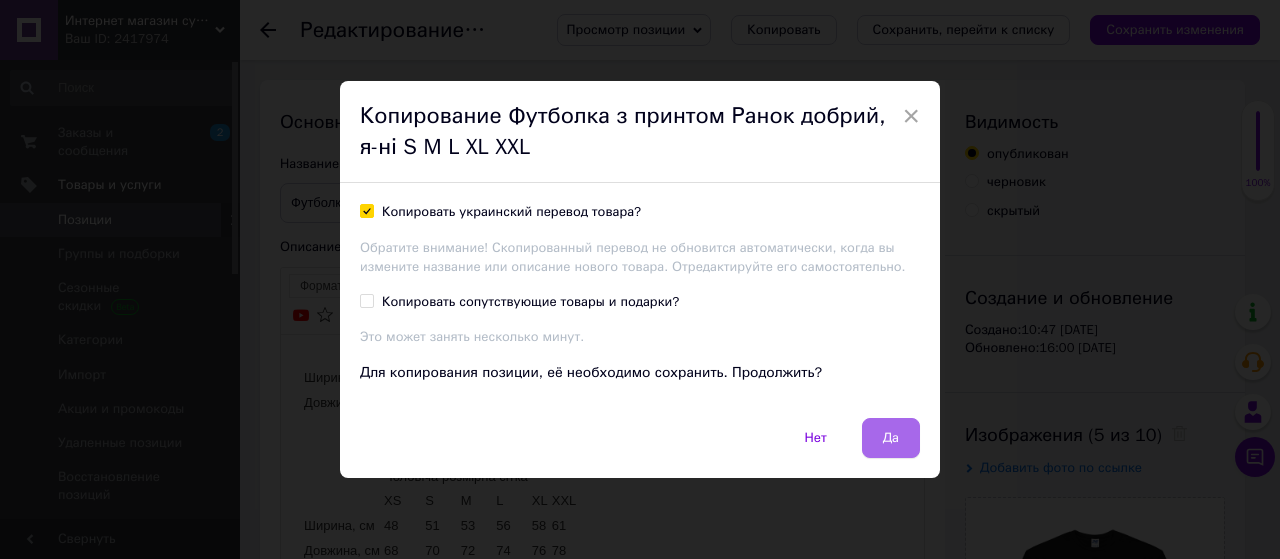 click on "Да" at bounding box center (891, 438) 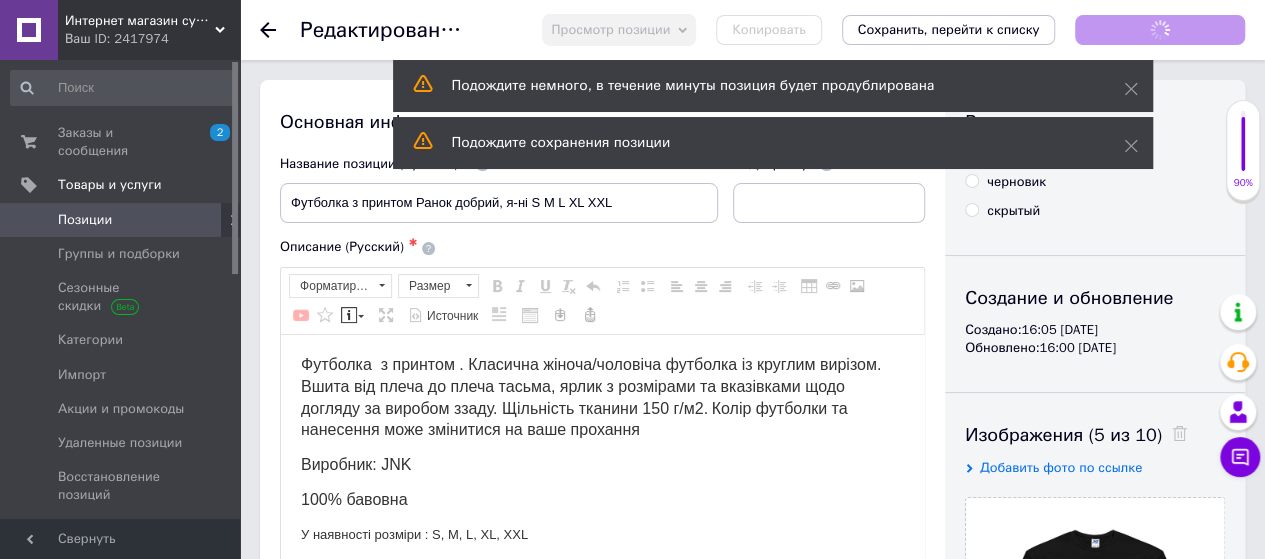 scroll, scrollTop: 0, scrollLeft: 0, axis: both 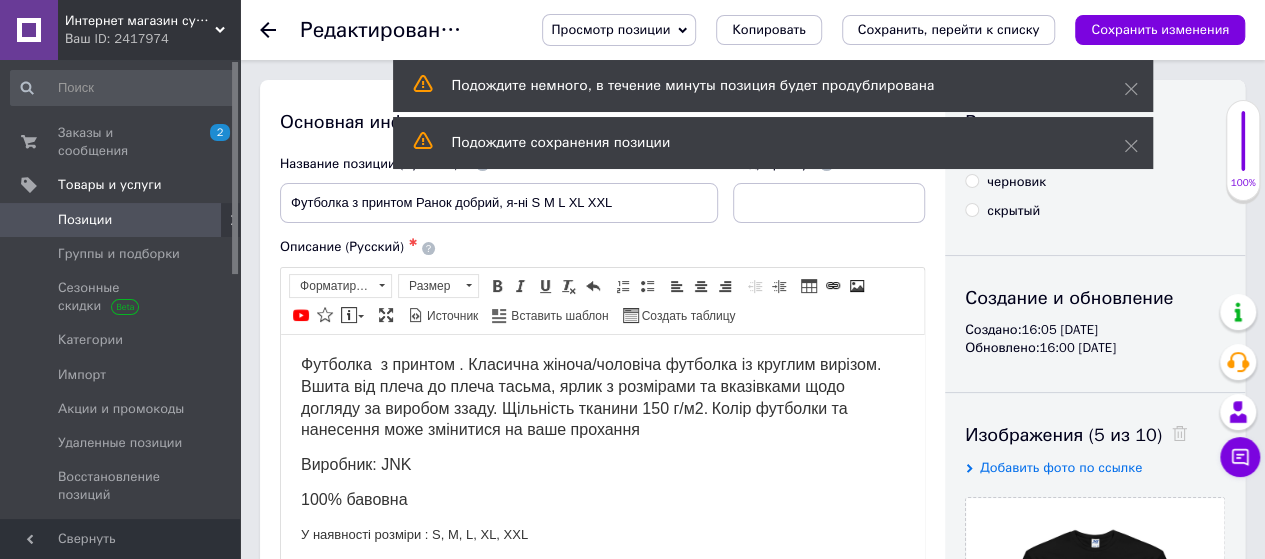 drag, startPoint x: 1127, startPoint y: 87, endPoint x: 1121, endPoint y: 187, distance: 100.17984 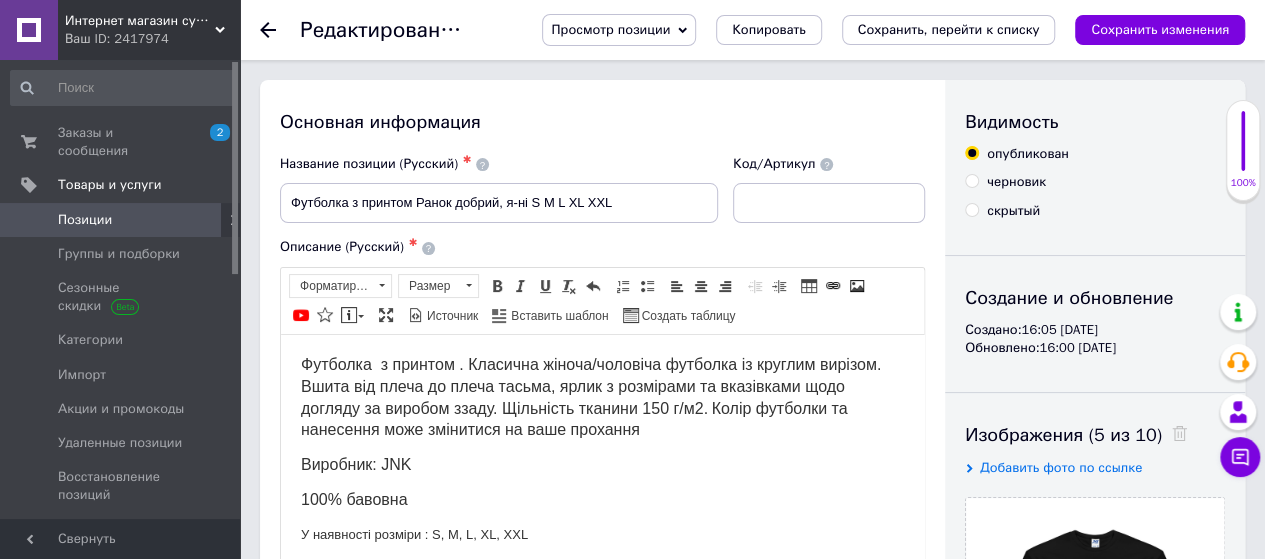 click on "опубликован" at bounding box center (1095, 154) 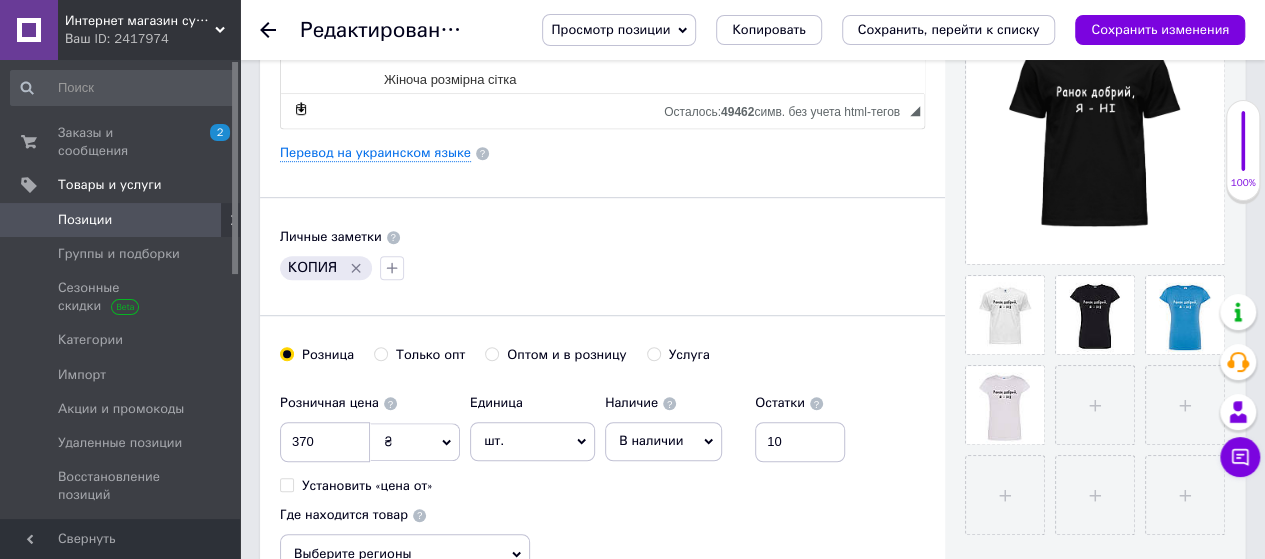 scroll, scrollTop: 500, scrollLeft: 0, axis: vertical 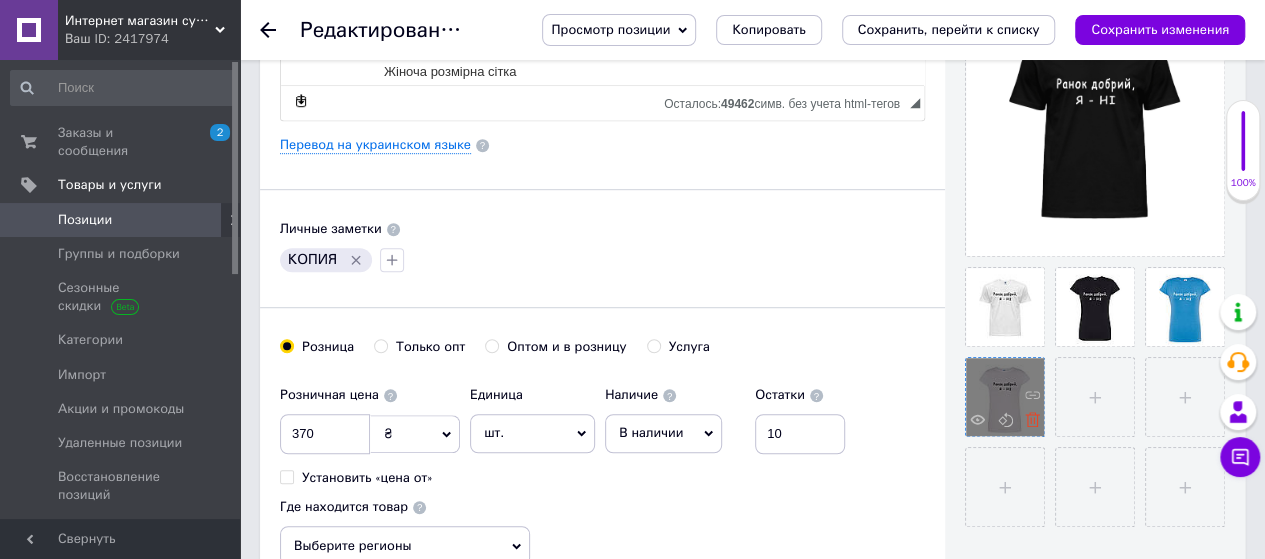 click 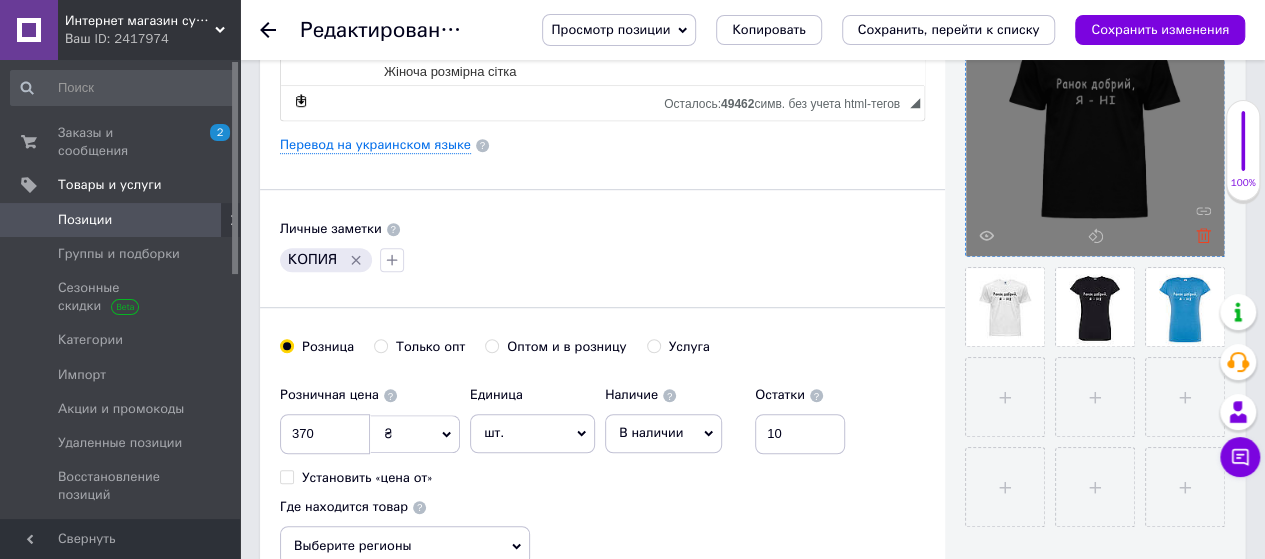 click 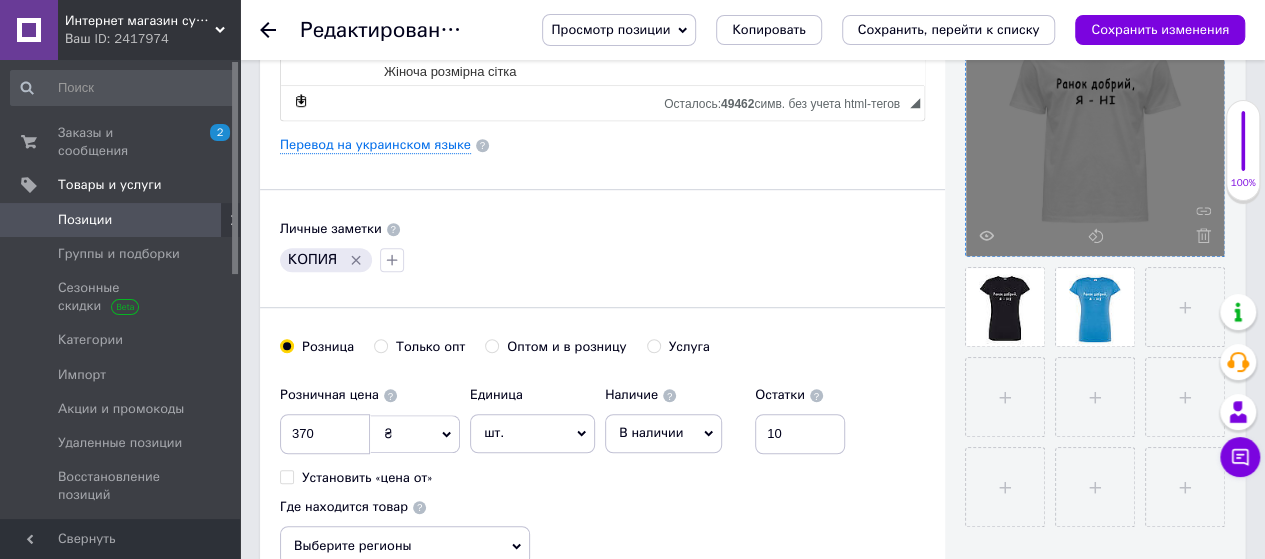 drag, startPoint x: 1203, startPoint y: 233, endPoint x: 1183, endPoint y: 239, distance: 20.880613 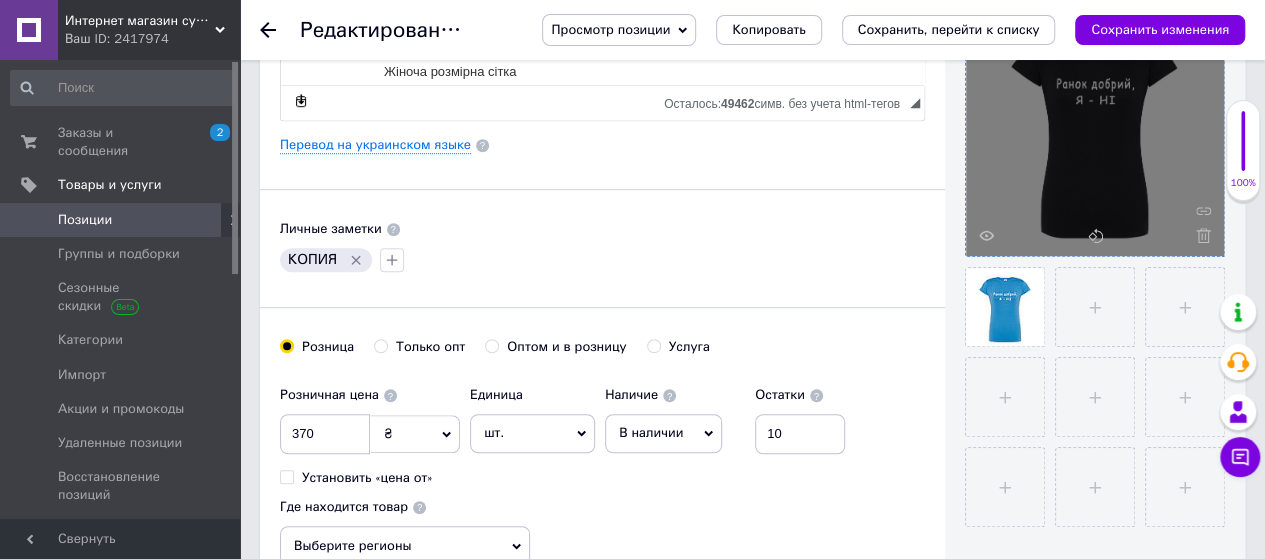 drag, startPoint x: 1202, startPoint y: 233, endPoint x: 1162, endPoint y: 239, distance: 40.4475 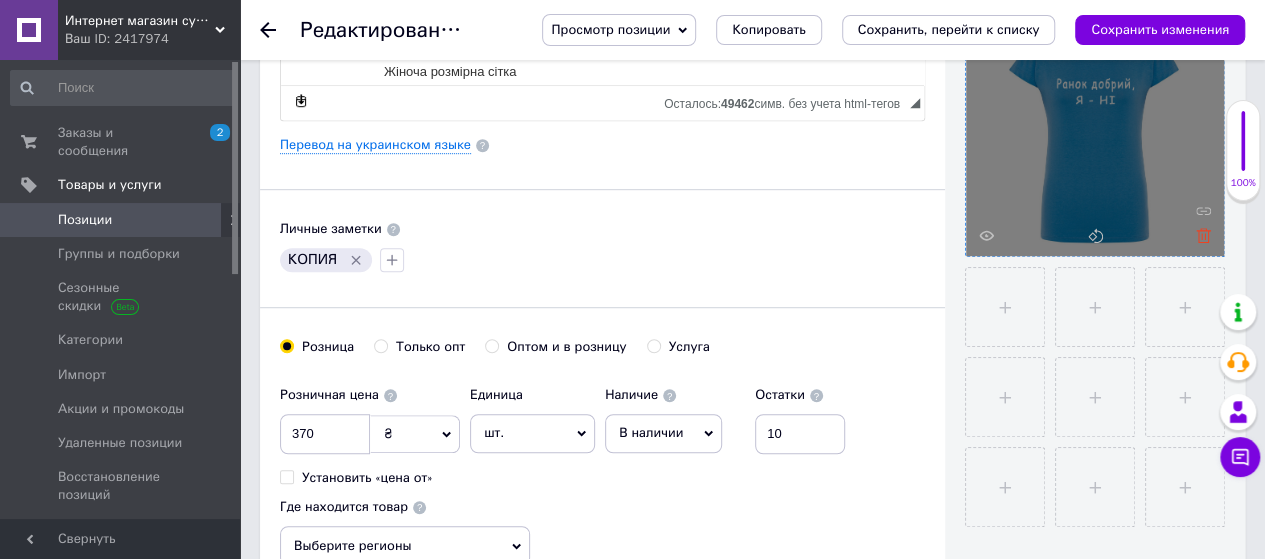 drag, startPoint x: 1201, startPoint y: 235, endPoint x: 1037, endPoint y: 239, distance: 164.04877 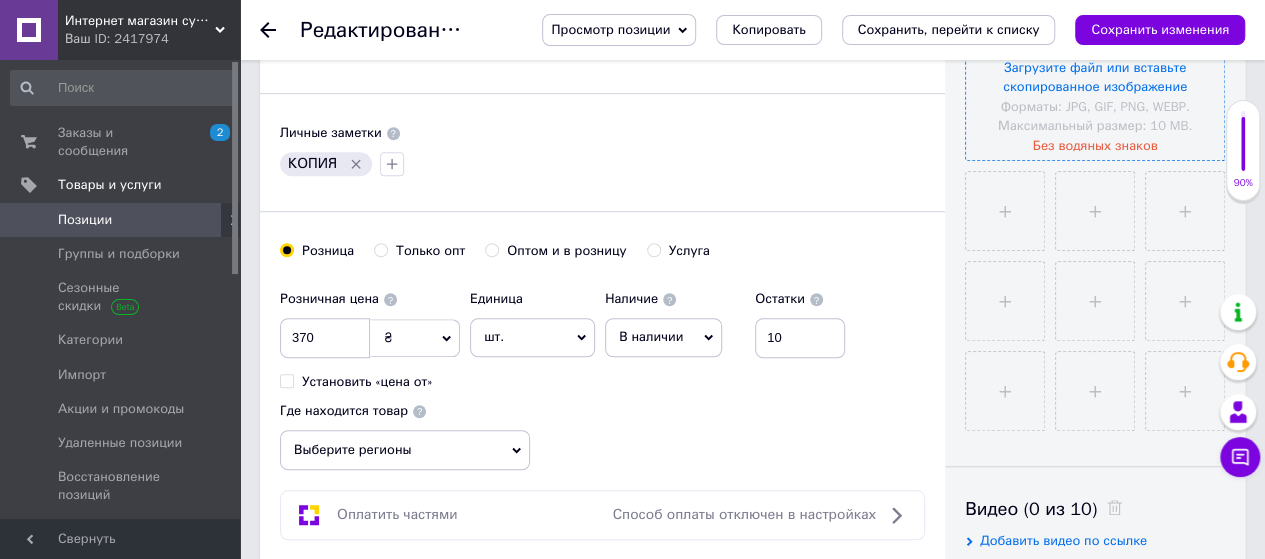 scroll, scrollTop: 600, scrollLeft: 0, axis: vertical 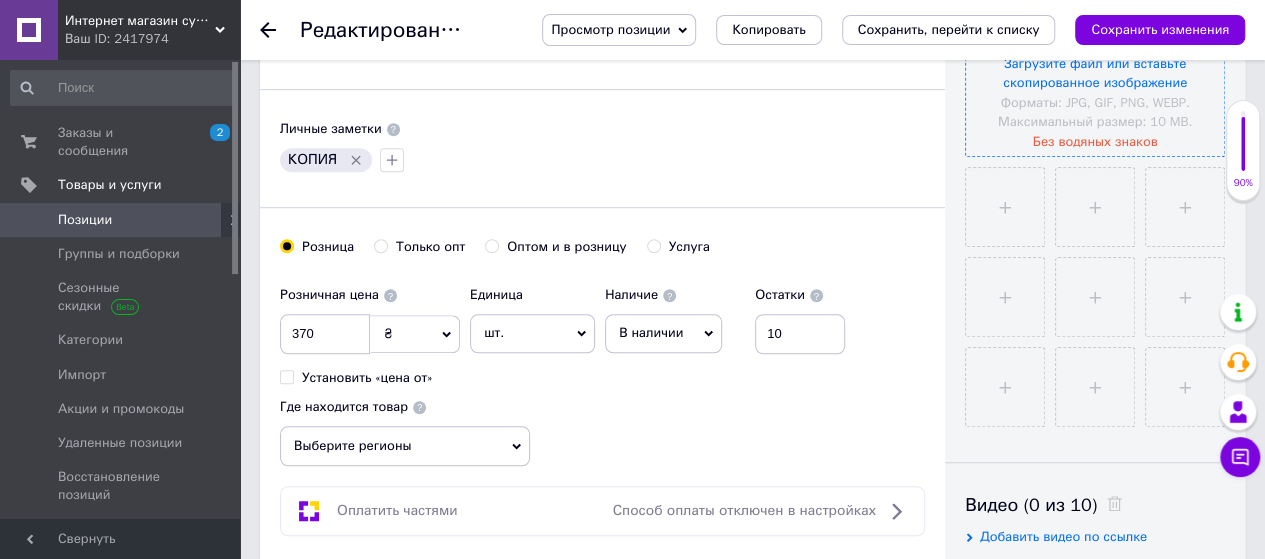 click at bounding box center [1095, 27] 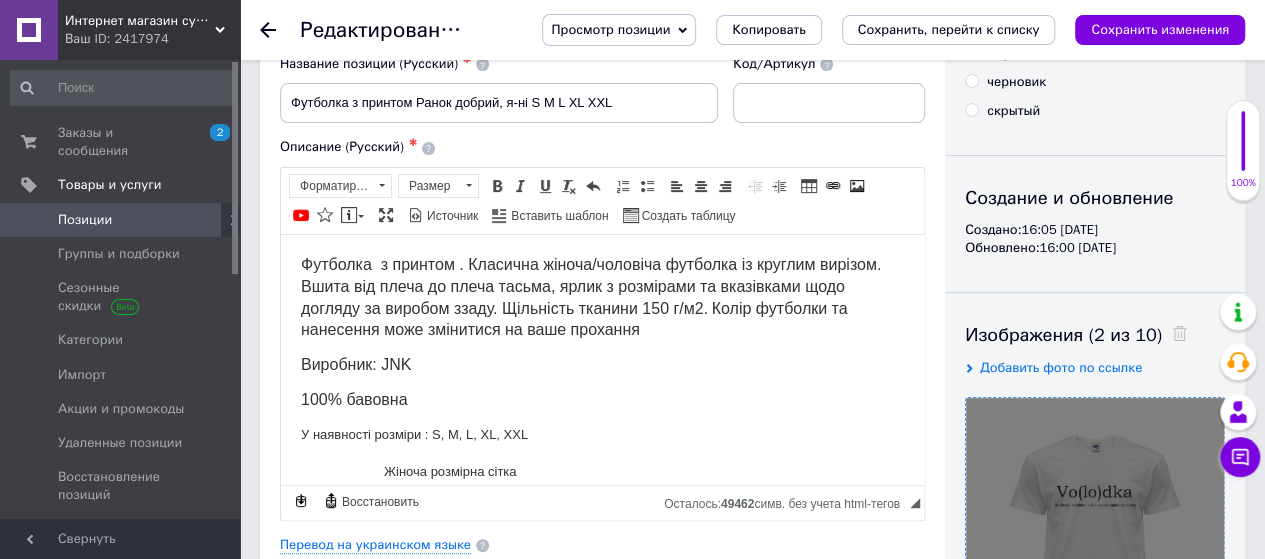 scroll, scrollTop: 0, scrollLeft: 0, axis: both 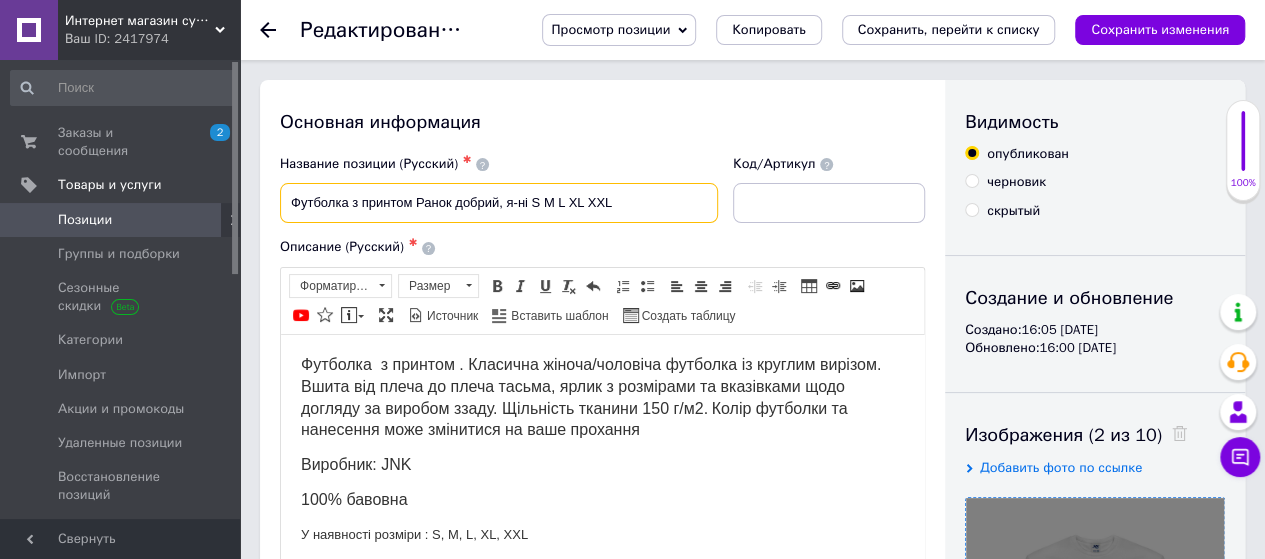drag, startPoint x: 527, startPoint y: 201, endPoint x: 418, endPoint y: 205, distance: 109.07337 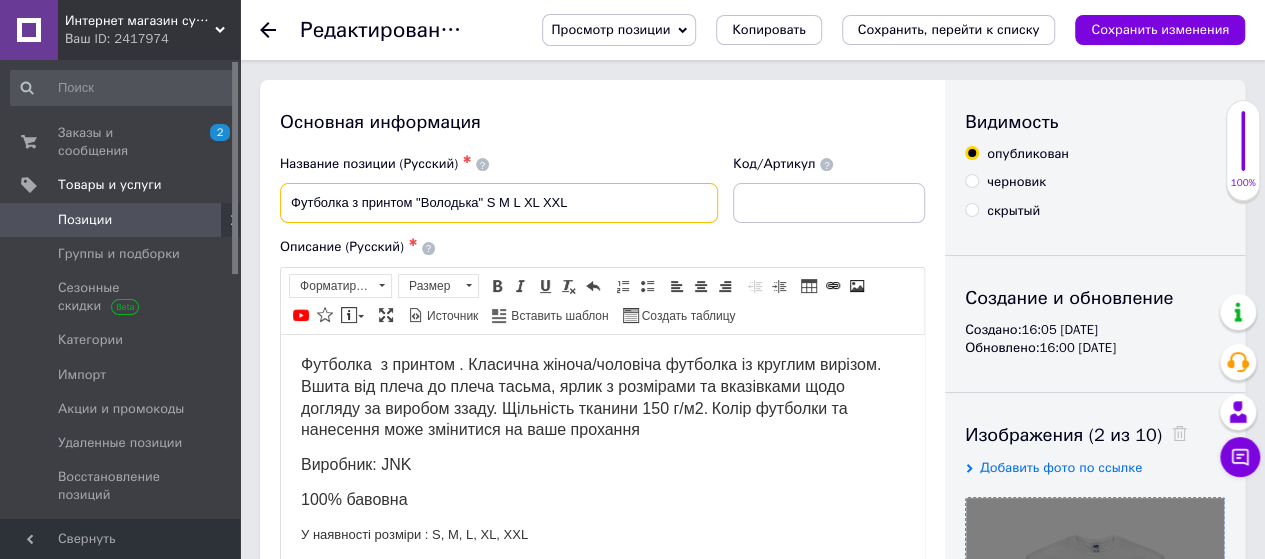 type on "Футболка з принтом "Володька" S M L XL XXL" 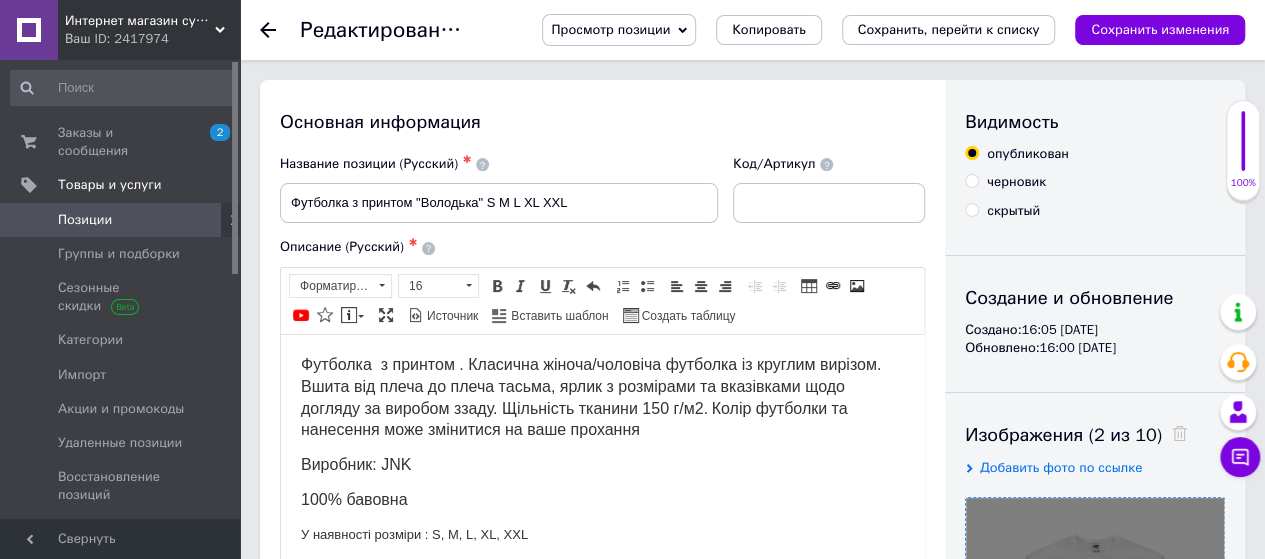 drag, startPoint x: 599, startPoint y: 359, endPoint x: 572, endPoint y: 383, distance: 36.124783 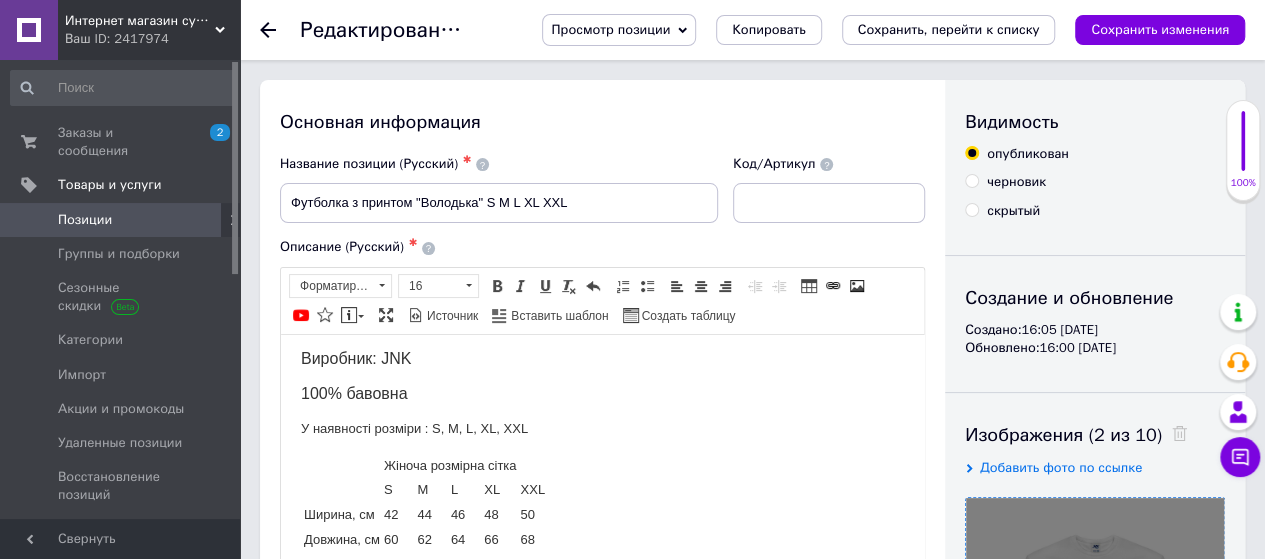 scroll, scrollTop: 200, scrollLeft: 0, axis: vertical 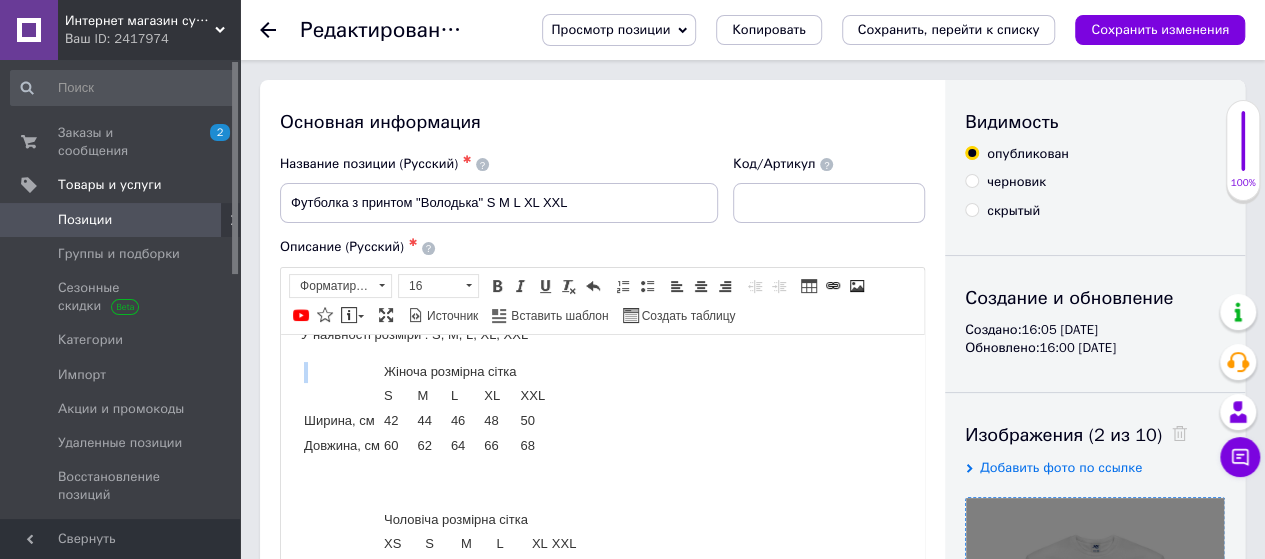 drag, startPoint x: 387, startPoint y: 371, endPoint x: 578, endPoint y: 445, distance: 204.83408 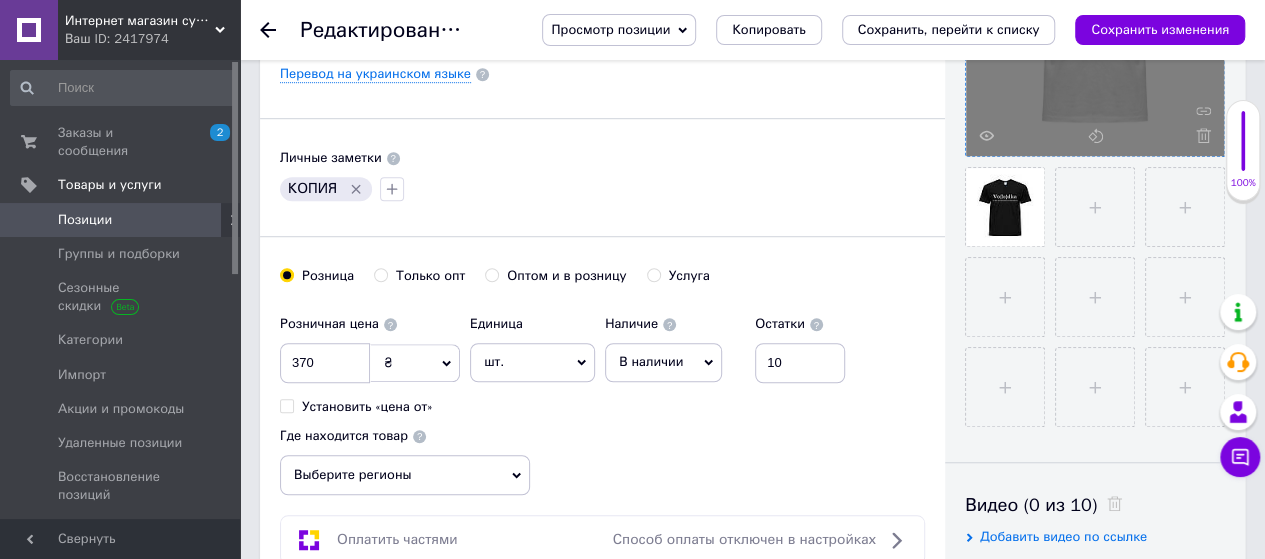 scroll, scrollTop: 700, scrollLeft: 0, axis: vertical 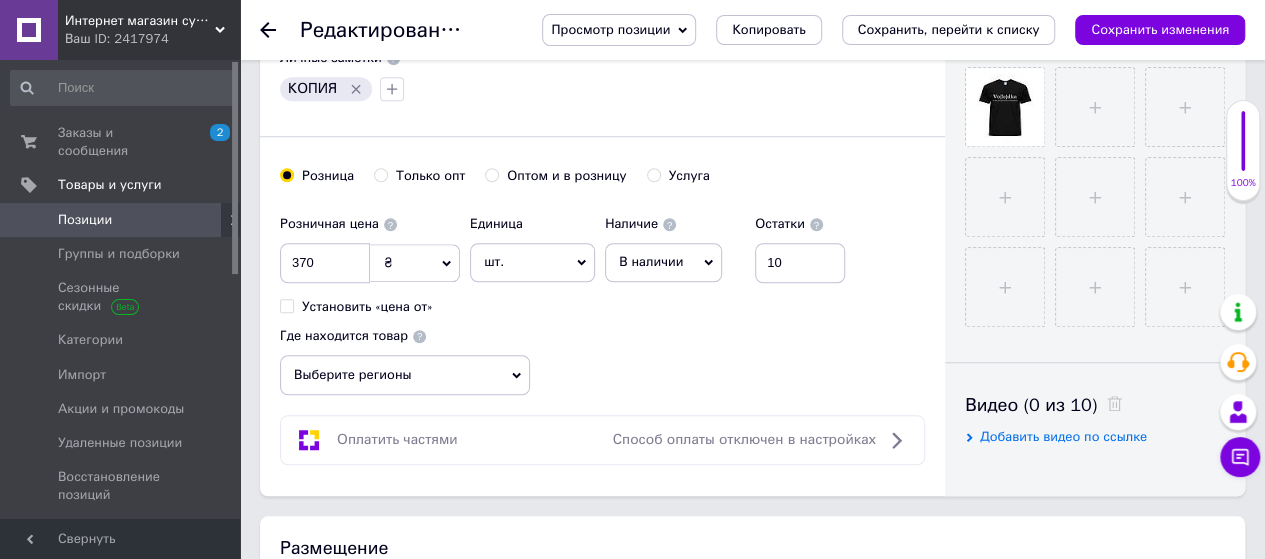 click on "Выберите регионы" at bounding box center (405, 375) 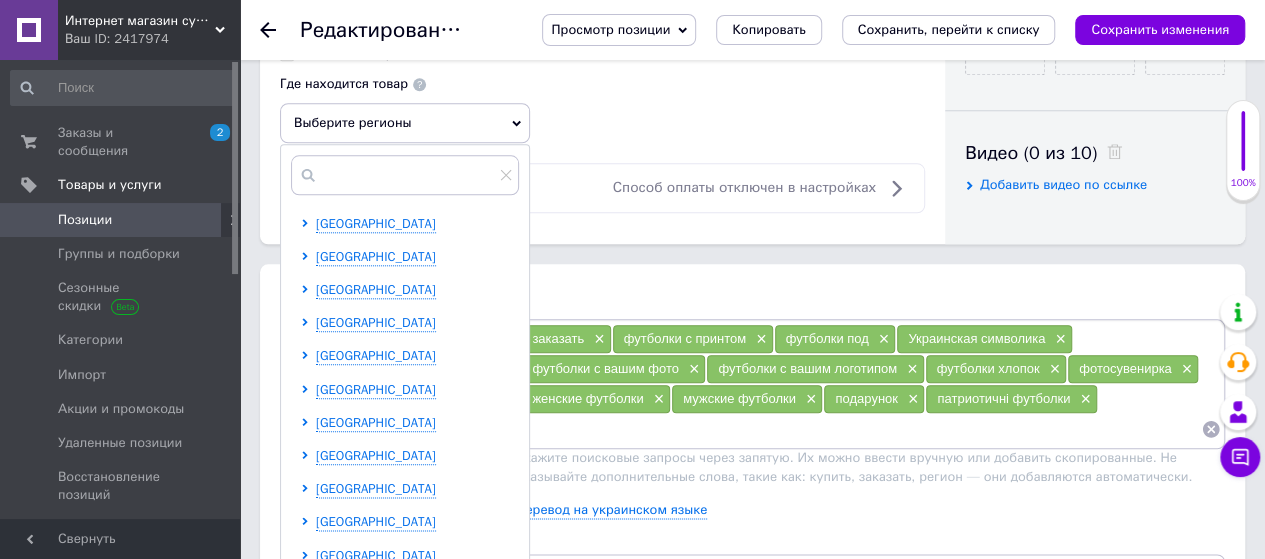 scroll, scrollTop: 1000, scrollLeft: 0, axis: vertical 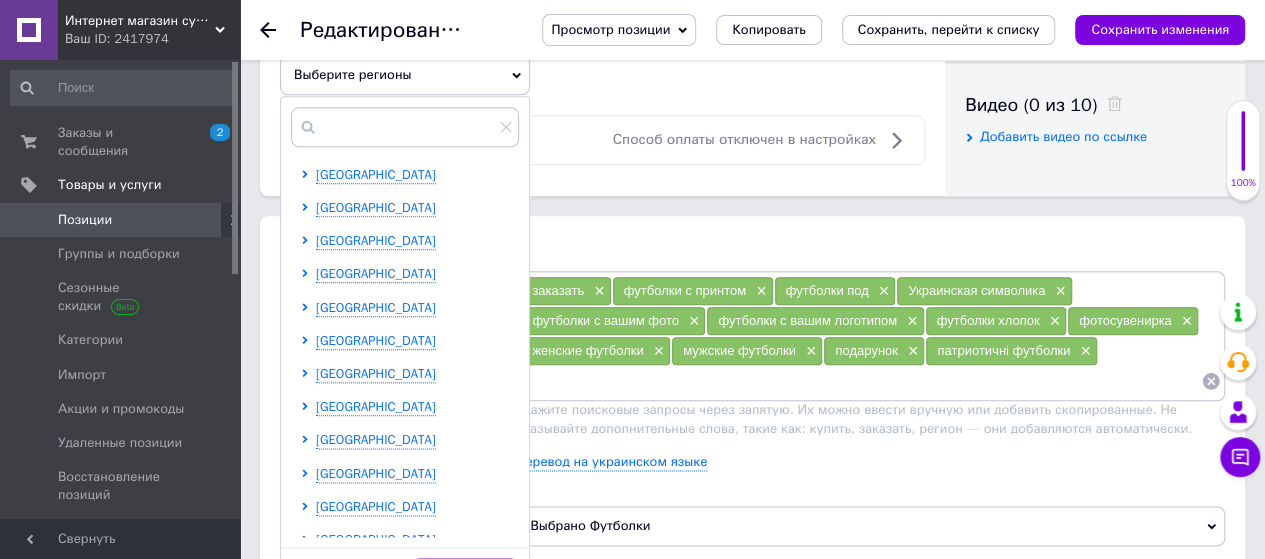drag, startPoint x: 430, startPoint y: 369, endPoint x: 472, endPoint y: 368, distance: 42.0119 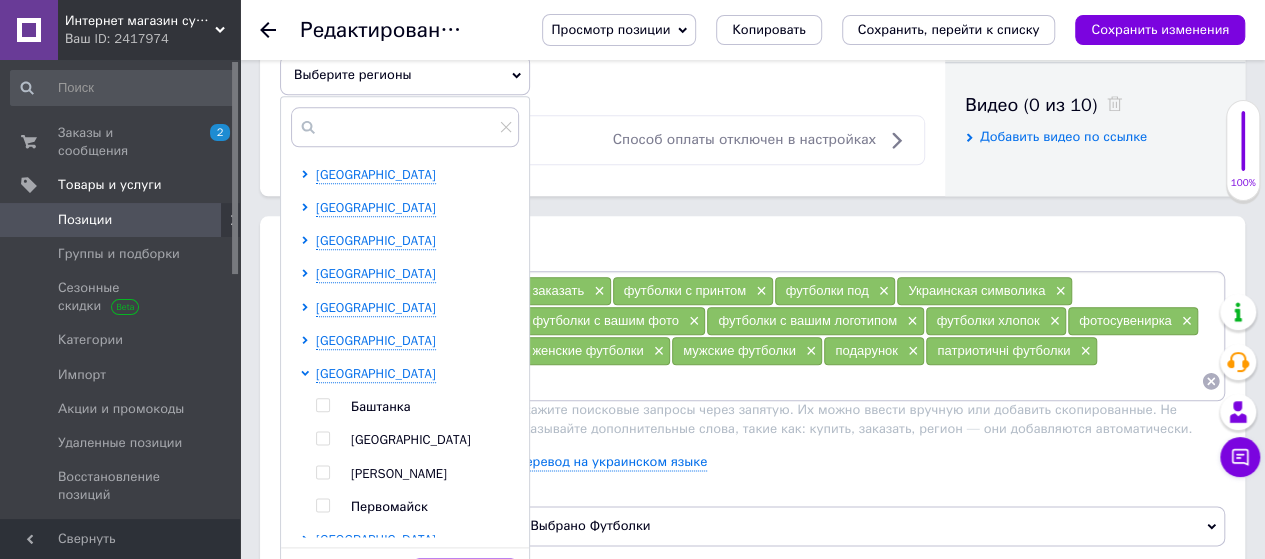 drag, startPoint x: 319, startPoint y: 465, endPoint x: 388, endPoint y: 451, distance: 70.40597 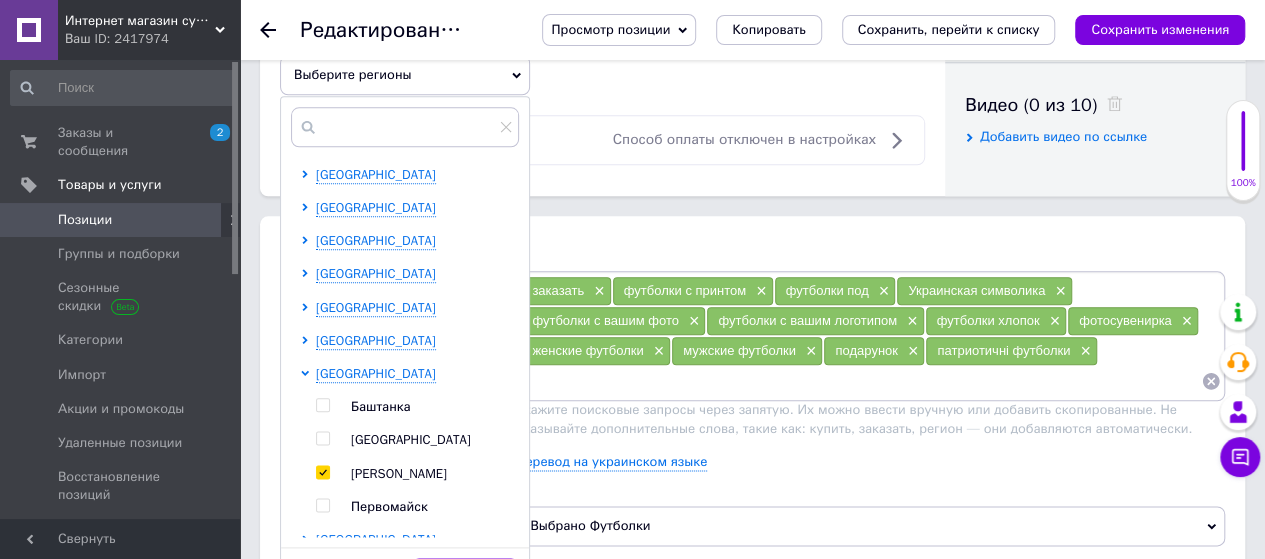 checkbox on "true" 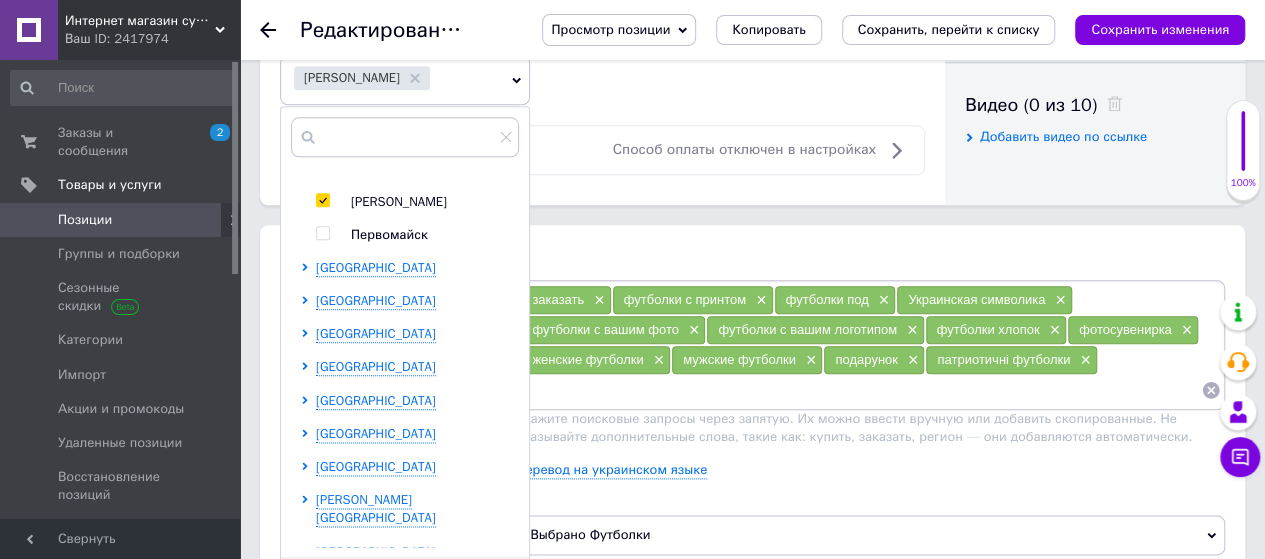 scroll, scrollTop: 500, scrollLeft: 0, axis: vertical 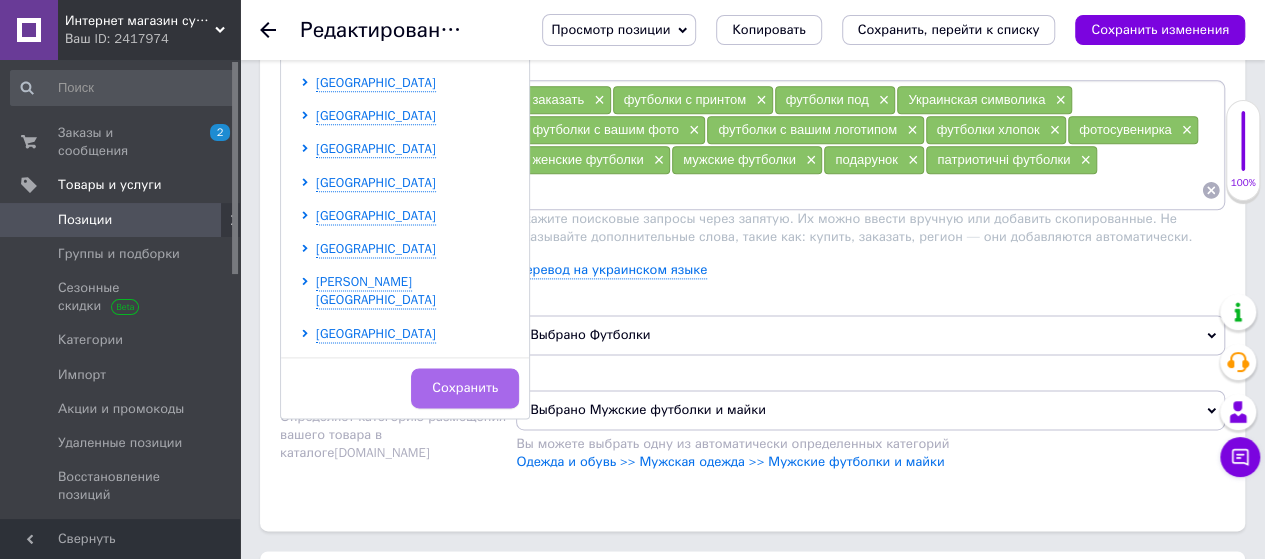 drag, startPoint x: 500, startPoint y: 380, endPoint x: 673, endPoint y: 349, distance: 175.75551 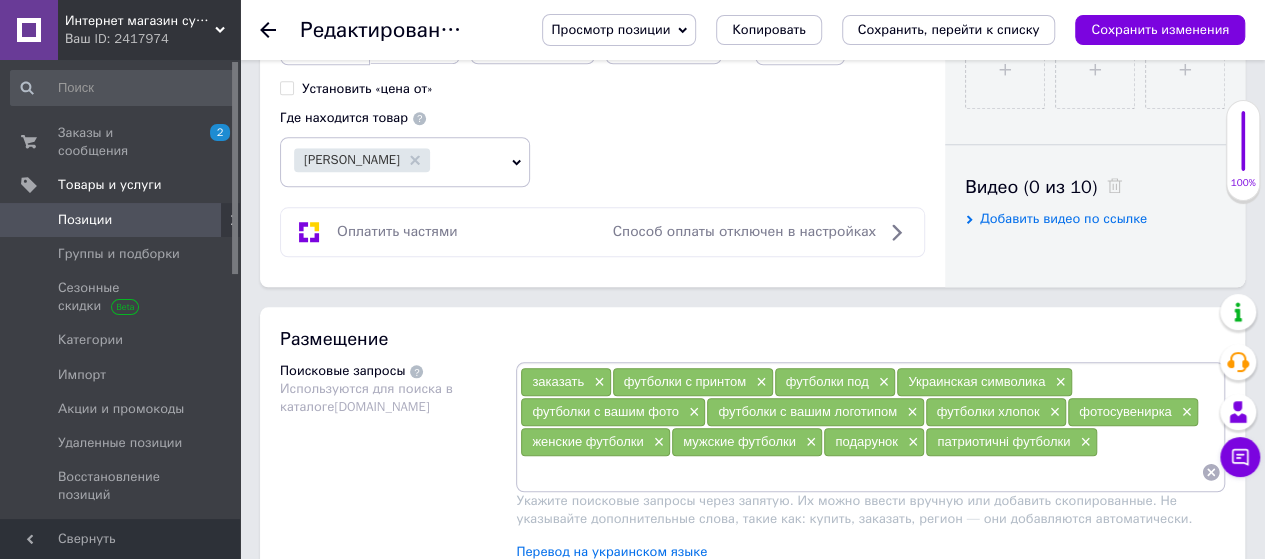 scroll, scrollTop: 900, scrollLeft: 0, axis: vertical 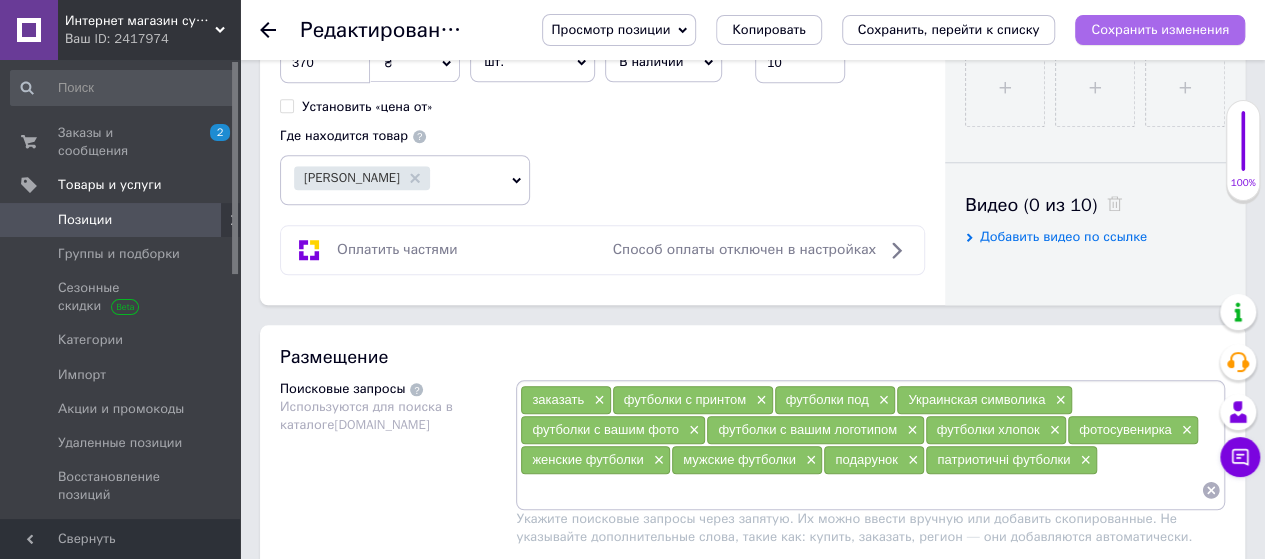 click on "Сохранить изменения" at bounding box center (1160, 29) 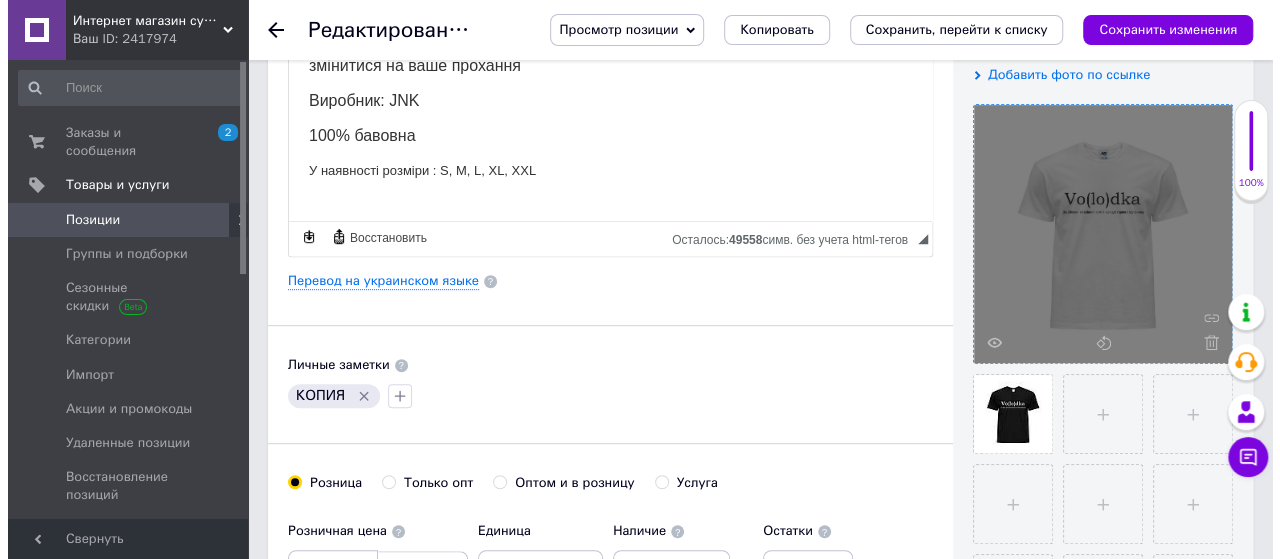 scroll, scrollTop: 400, scrollLeft: 0, axis: vertical 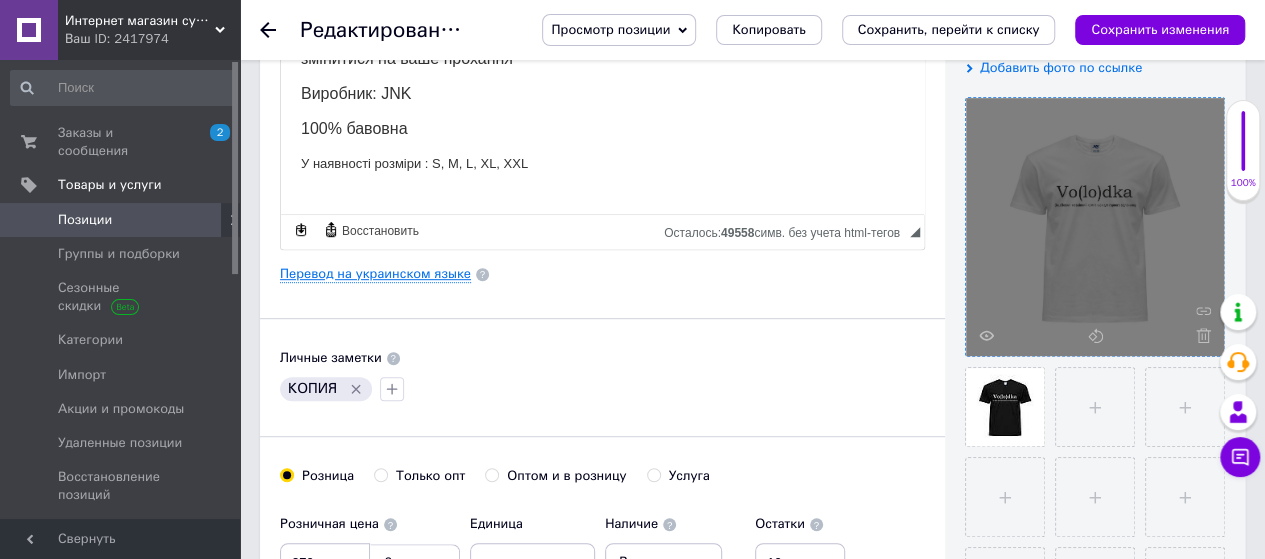 click on "Перевод на украинском языке" at bounding box center (375, 274) 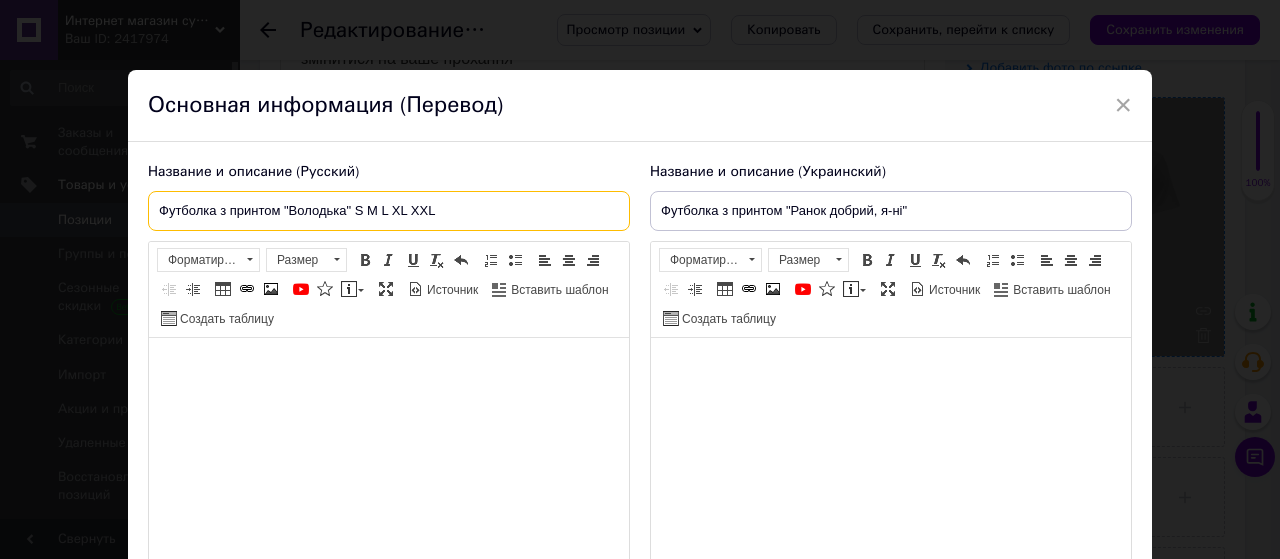 drag, startPoint x: 351, startPoint y: 209, endPoint x: 282, endPoint y: 207, distance: 69.02898 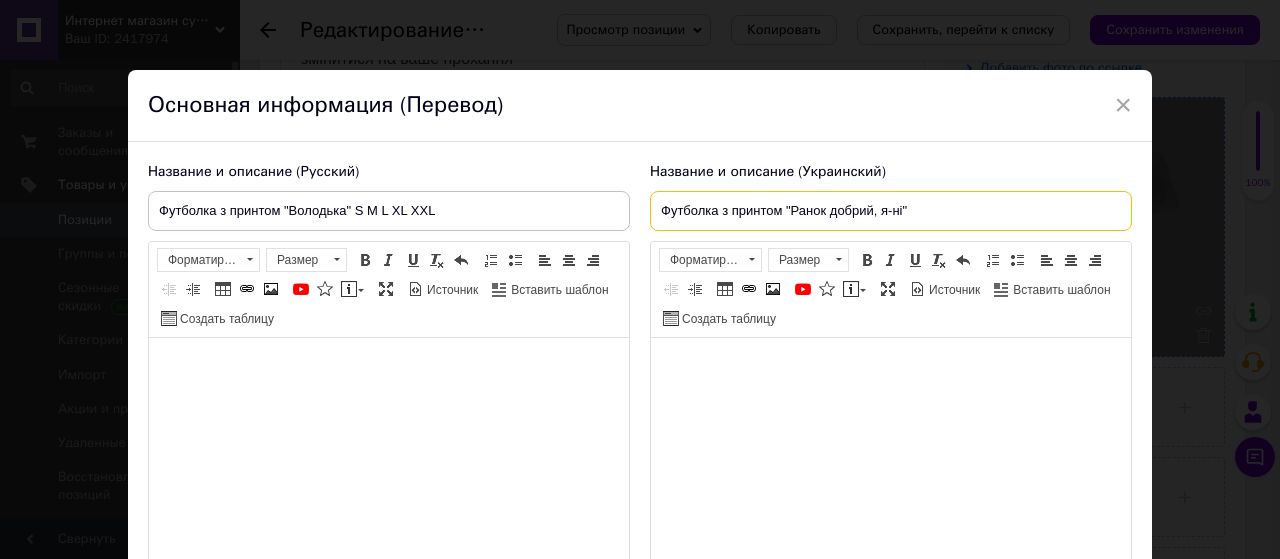 drag, startPoint x: 923, startPoint y: 209, endPoint x: 784, endPoint y: 207, distance: 139.01439 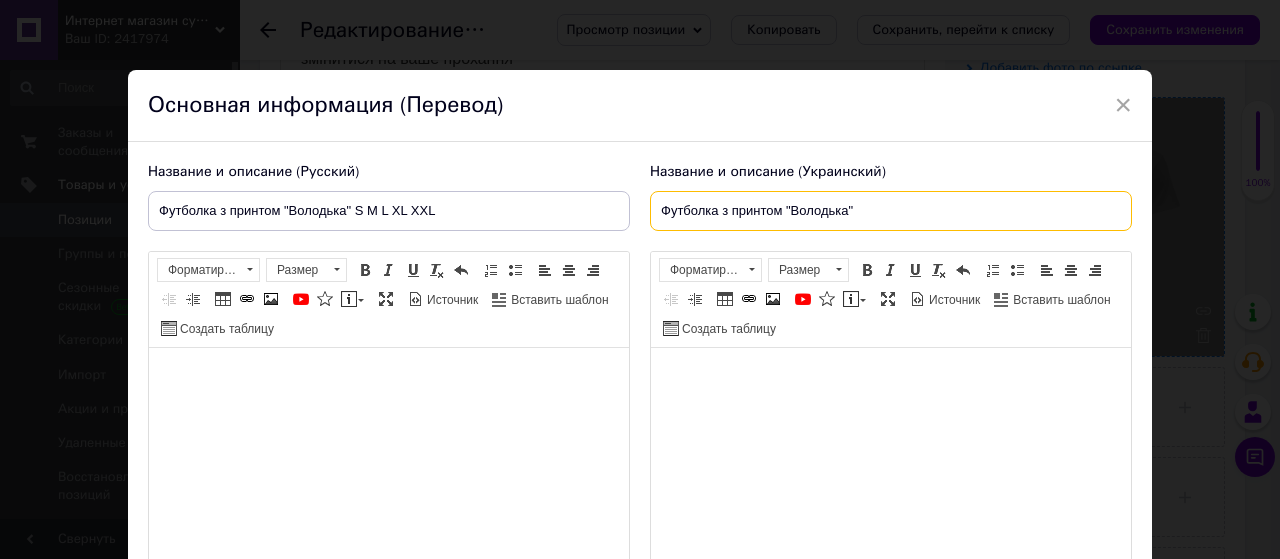 type on "Футболка з принтом "Володька"" 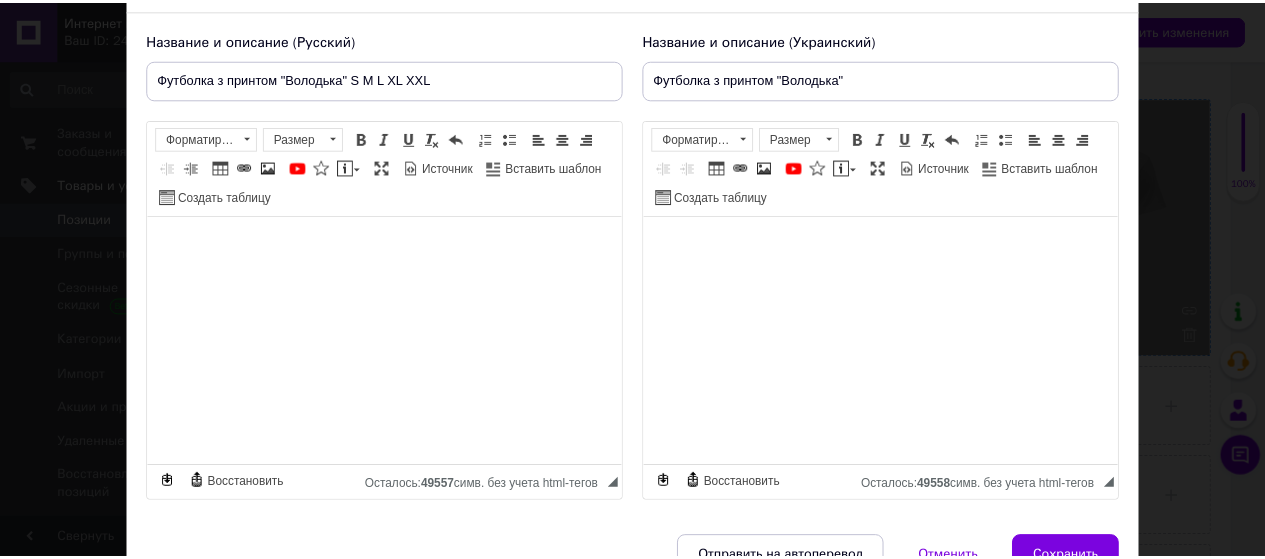 scroll, scrollTop: 200, scrollLeft: 0, axis: vertical 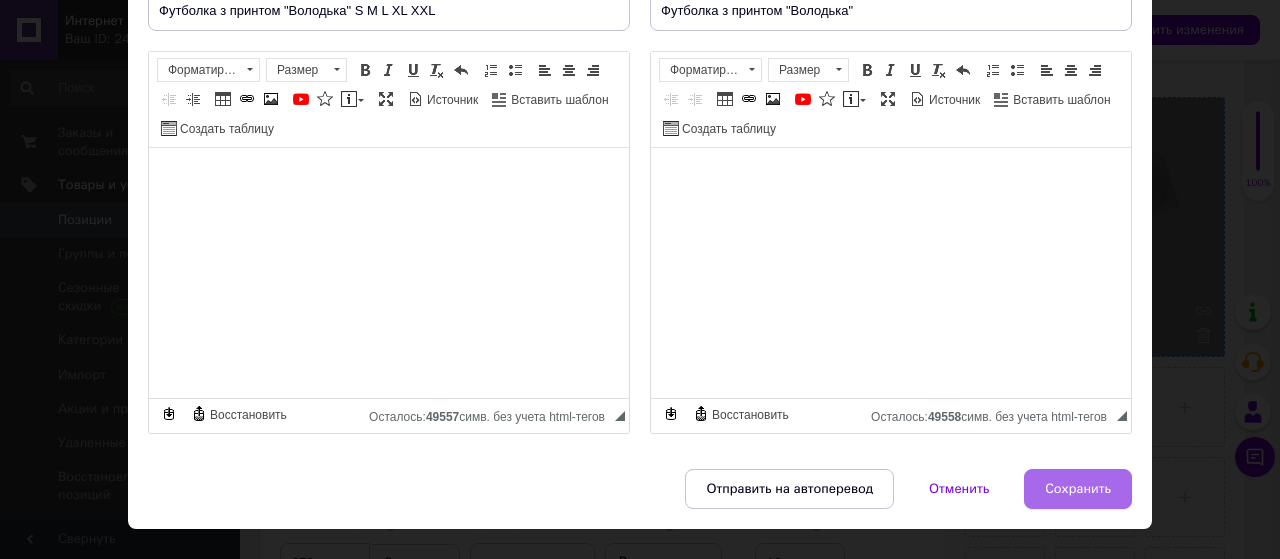 drag, startPoint x: 1062, startPoint y: 490, endPoint x: 1037, endPoint y: 495, distance: 25.495098 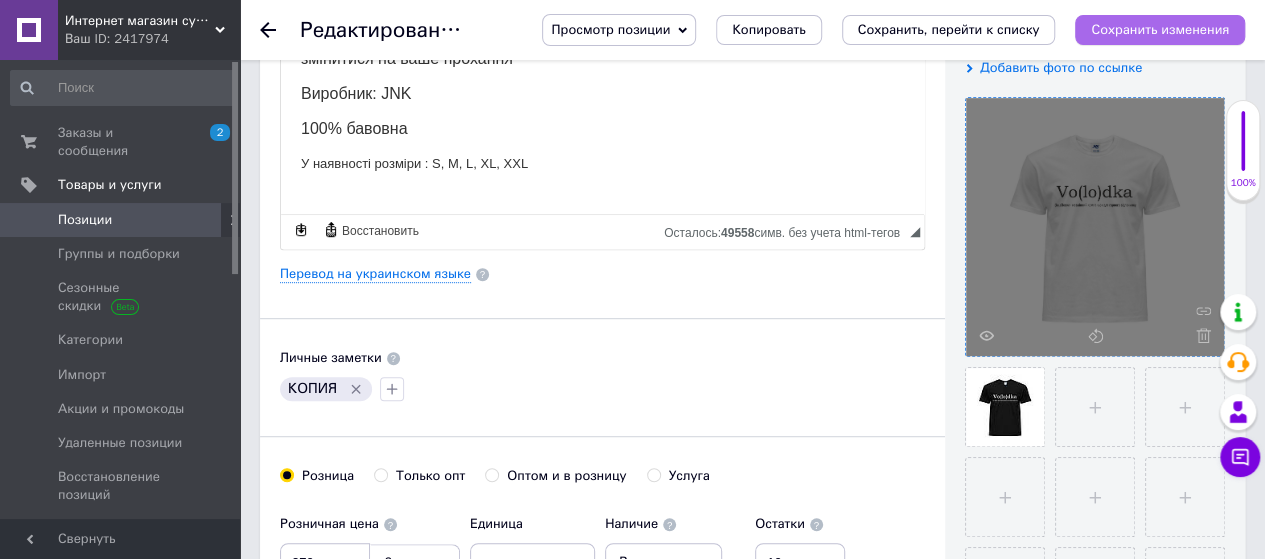 click on "Сохранить изменения" at bounding box center (1160, 29) 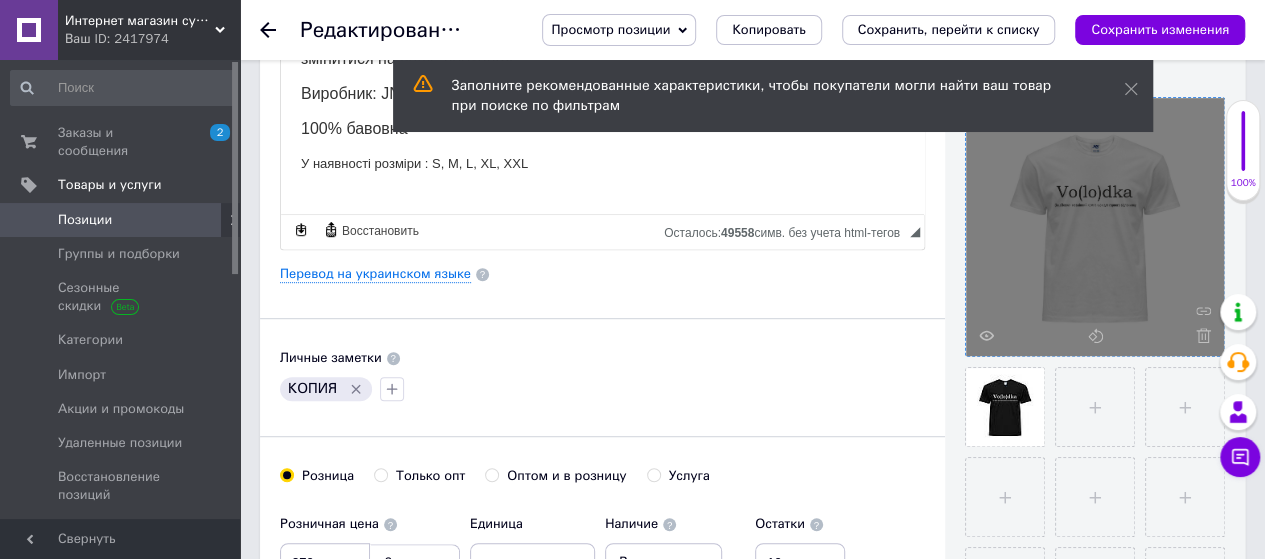 click 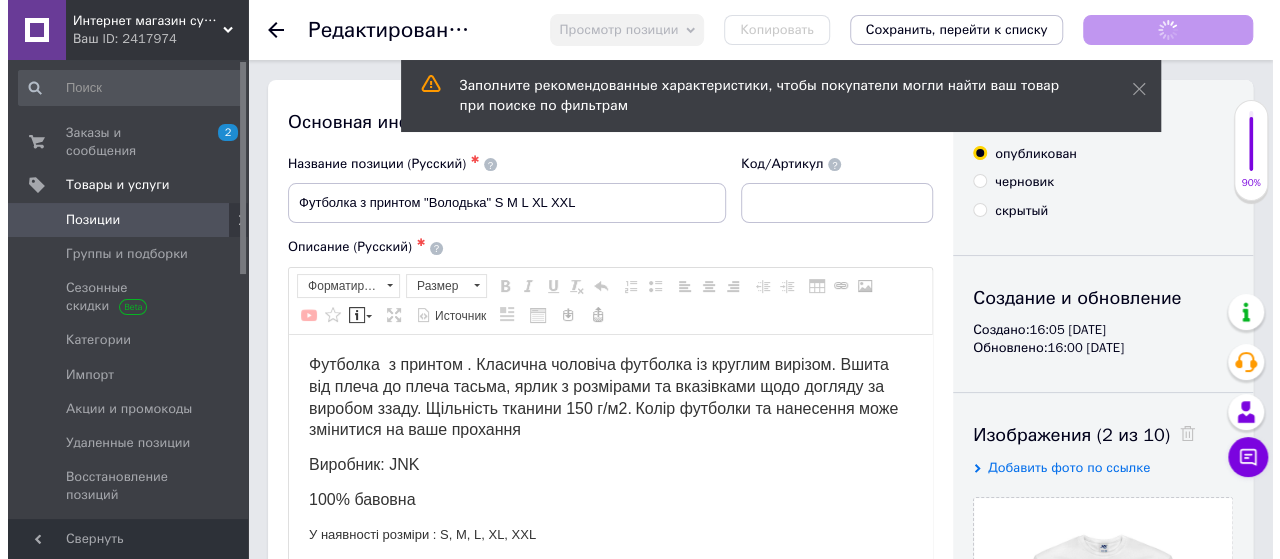 scroll, scrollTop: 0, scrollLeft: 0, axis: both 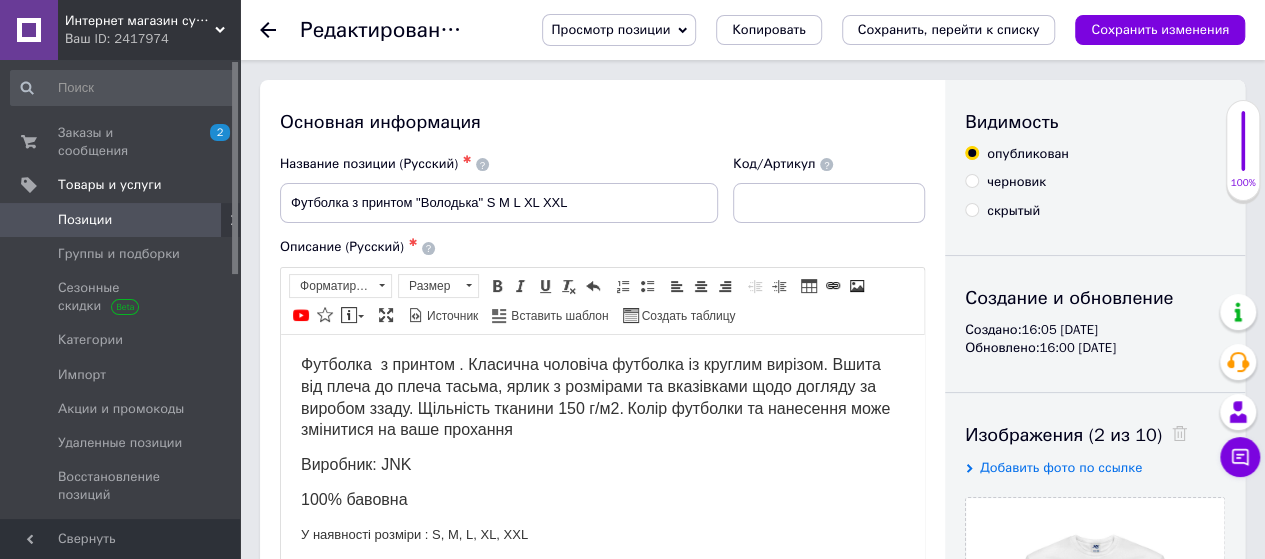 drag, startPoint x: 267, startPoint y: 25, endPoint x: 288, endPoint y: 93, distance: 71.168816 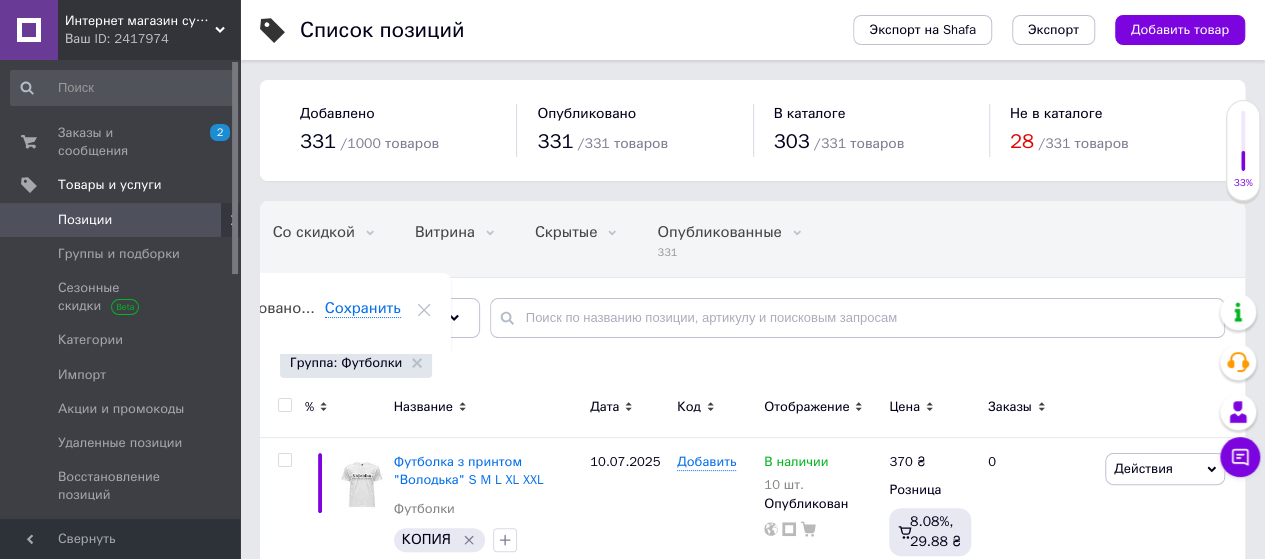 scroll, scrollTop: 0, scrollLeft: 108, axis: horizontal 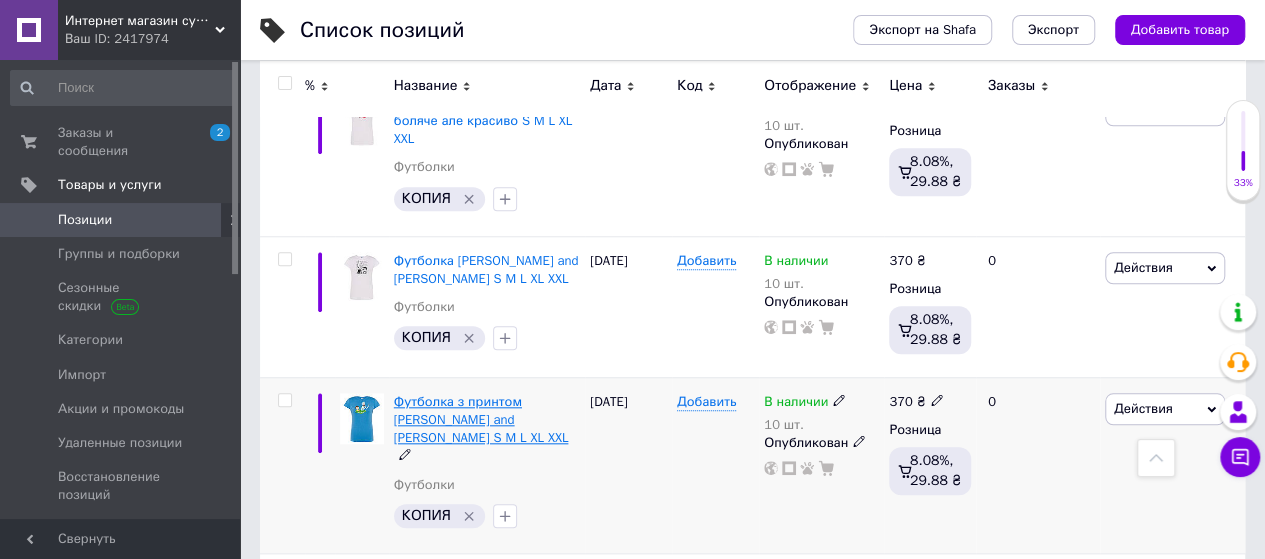 click on "Футболка з принтом [PERSON_NAME] and [PERSON_NAME] S M L XL XXL" at bounding box center [481, 419] 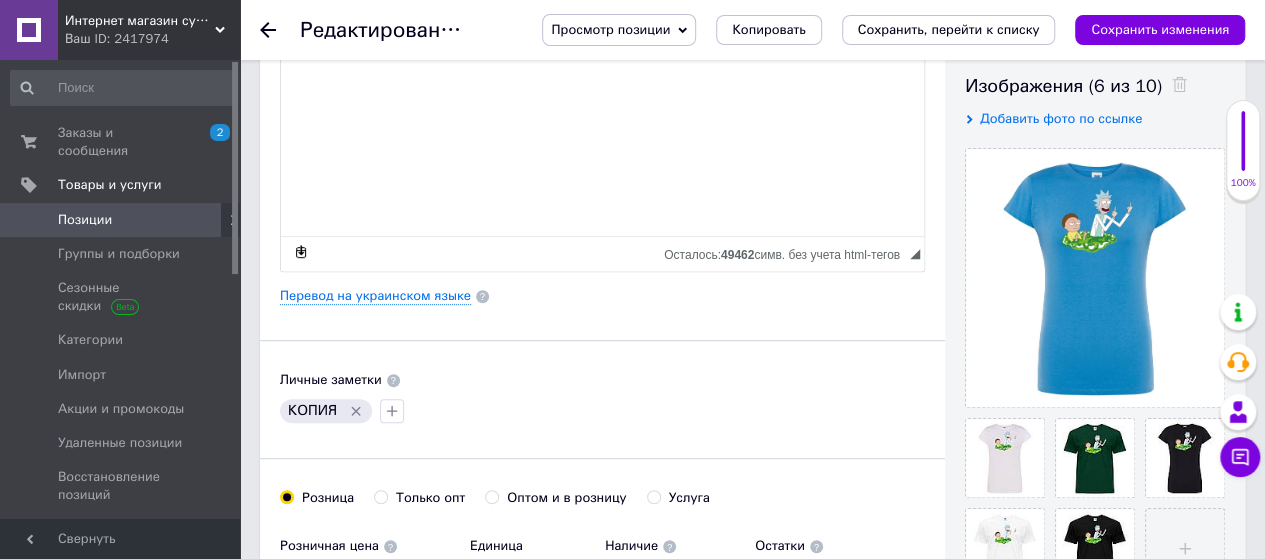 scroll, scrollTop: 500, scrollLeft: 0, axis: vertical 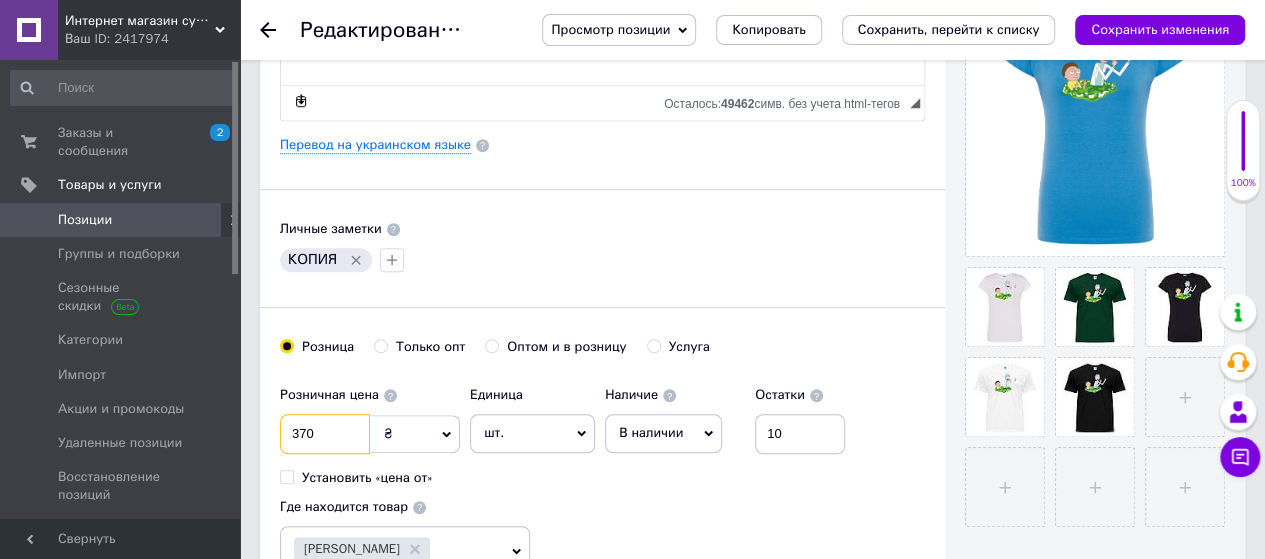 drag, startPoint x: 321, startPoint y: 425, endPoint x: 275, endPoint y: 425, distance: 46 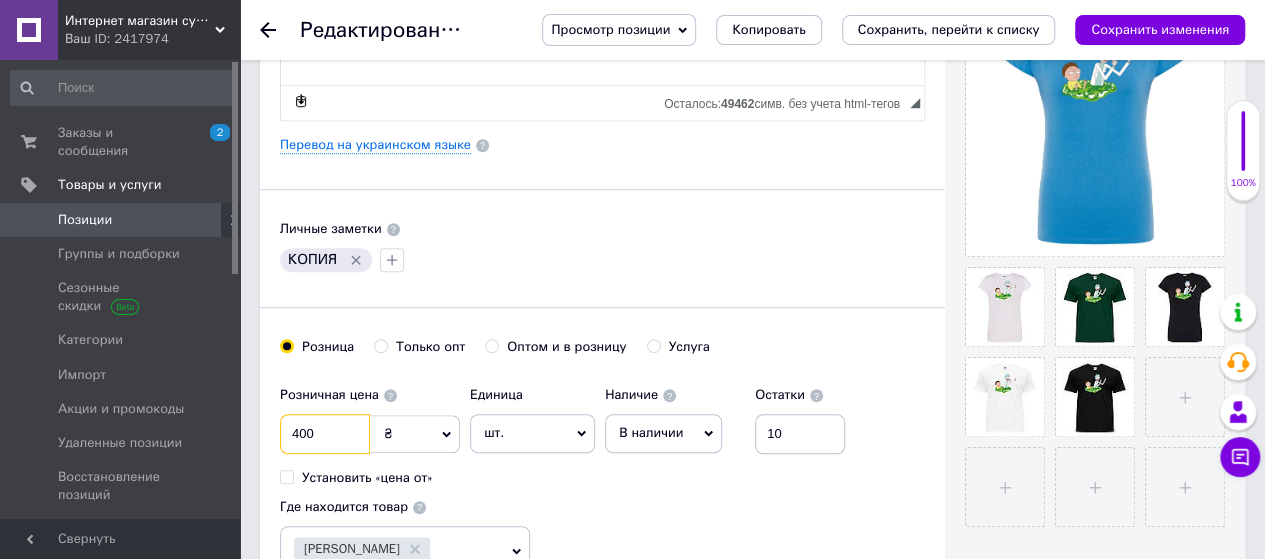 type on "400" 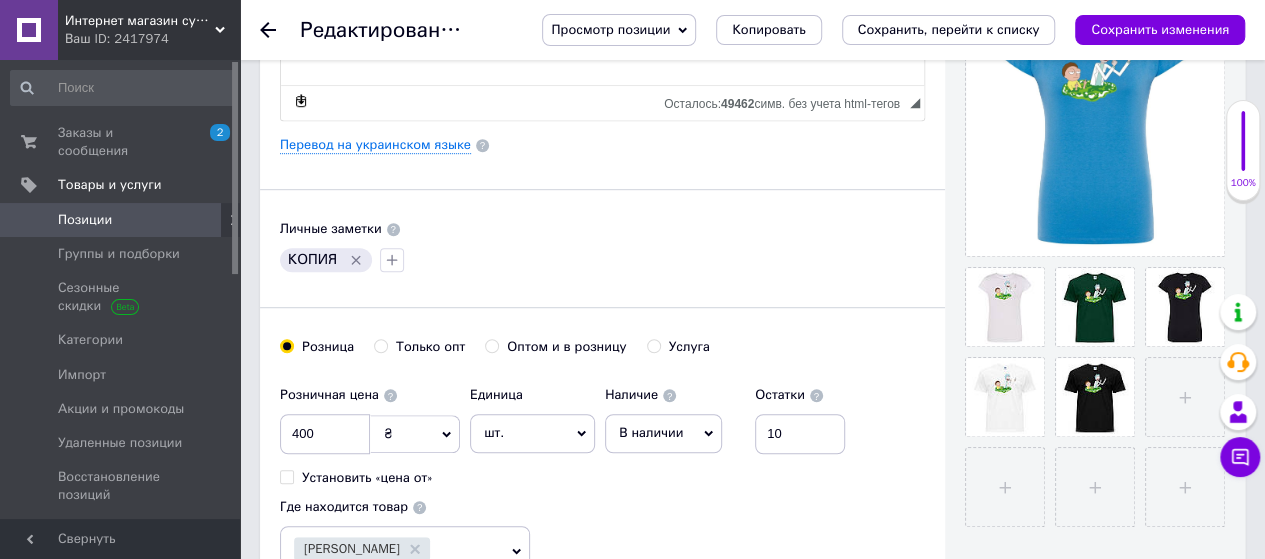 click on "Розничная цена 400 ₴ $ € CHF £ ¥ PLN ₸ MDL HUF KGS CN¥ TRY ₩ lei Установить «цена от» Единица шт. Популярное комплект упаковка кв.м пара м кг пог.м услуга т а автоцистерна ампула б баллон банка блистер бобина бочка бут бухта в ватт ведро выезд г г га гигакалория год гр/кв.м д дал два месяца день доза е еврокуб ед. к кВт канистра карат кв.дм кв.м кв.см кв.фут квартал кг кг/кв.м км колесо комплект коробка куб.дм куб.м л л лист м м мВт месяц мешок минута мл мм моток н набор неделя номер о объект п паллетоместо пара партия пач пог.м полгода посевная единица птицеместо р рейс рулон с т" at bounding box center [602, 476] 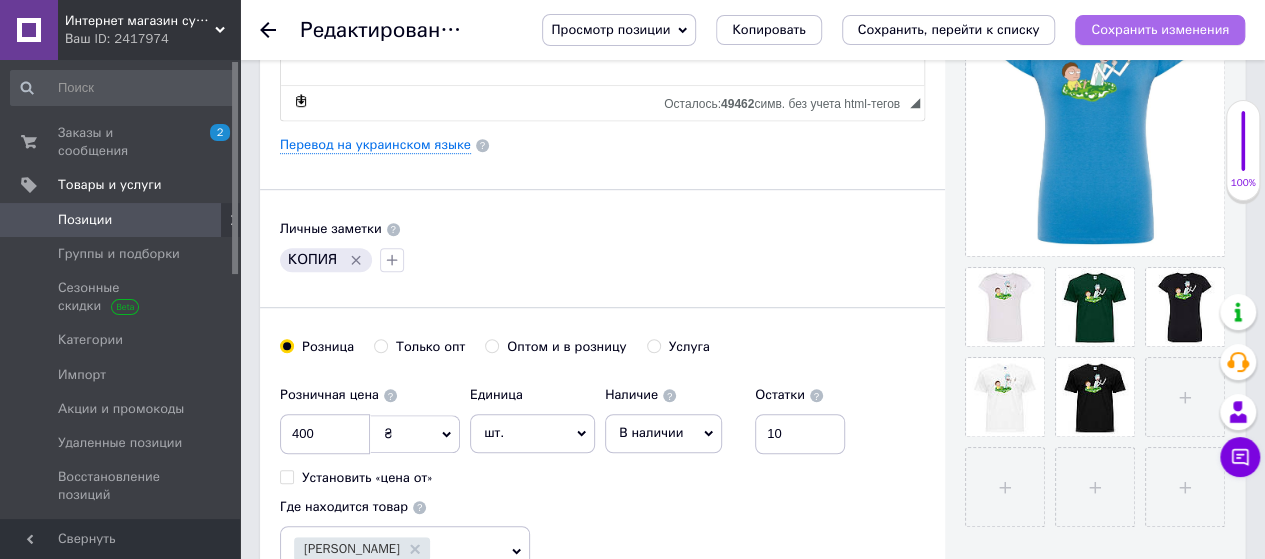 click on "Сохранить изменения" at bounding box center (1160, 29) 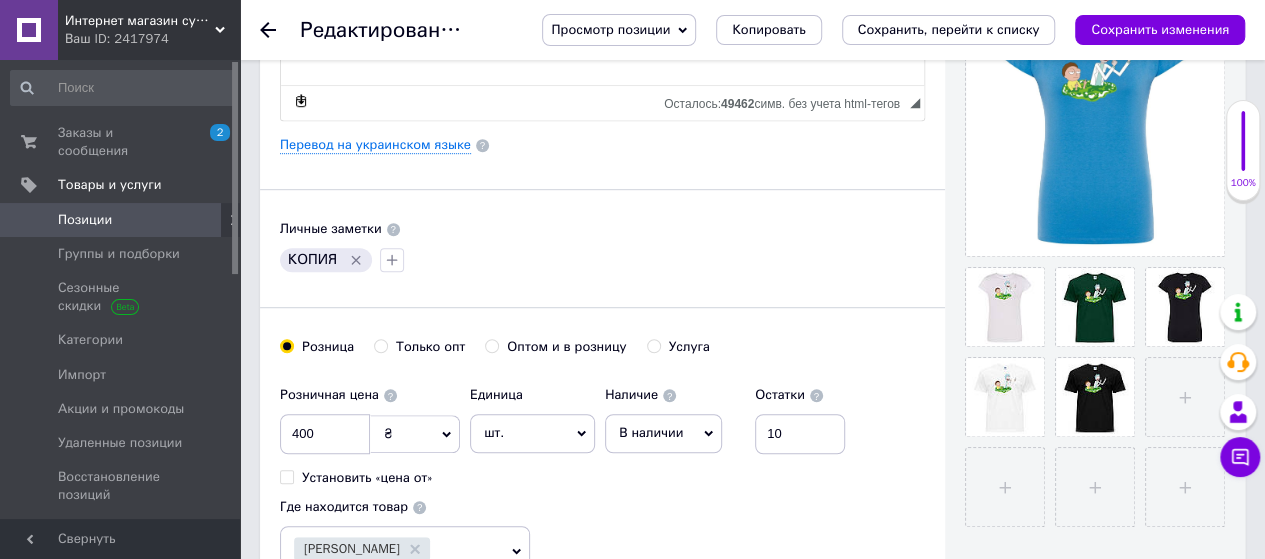 click 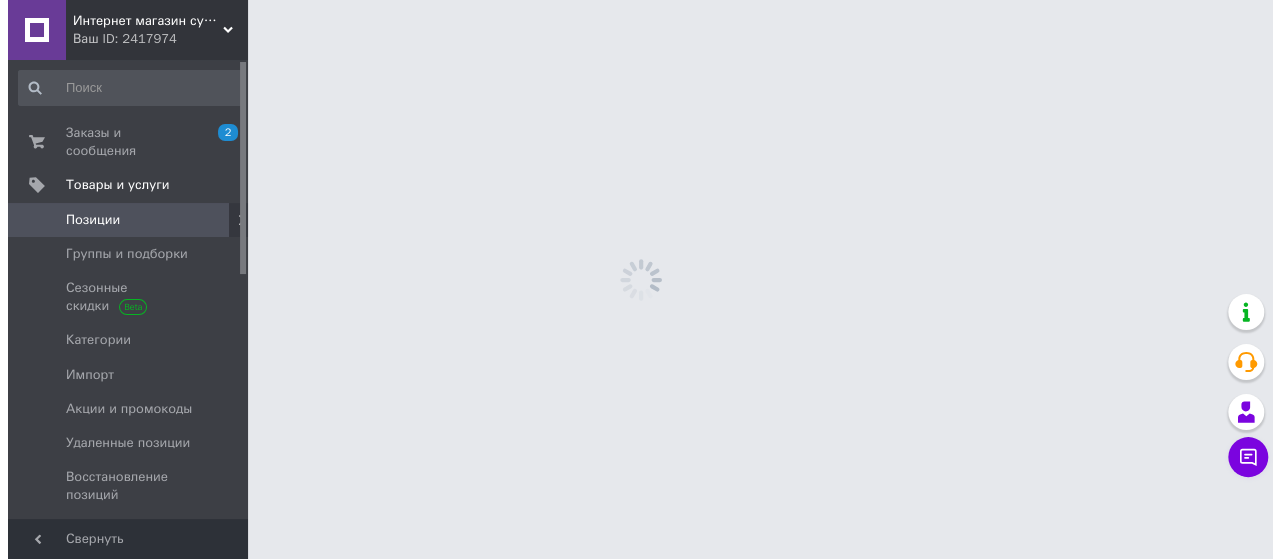scroll, scrollTop: 0, scrollLeft: 0, axis: both 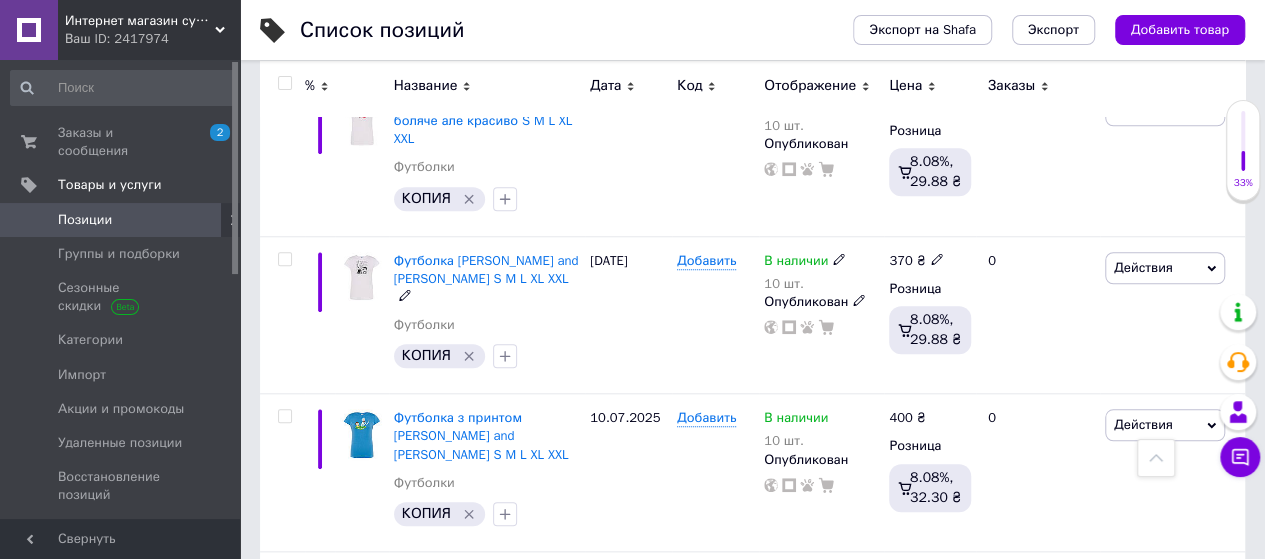 drag, startPoint x: 495, startPoint y: 261, endPoint x: 566, endPoint y: 354, distance: 117.00427 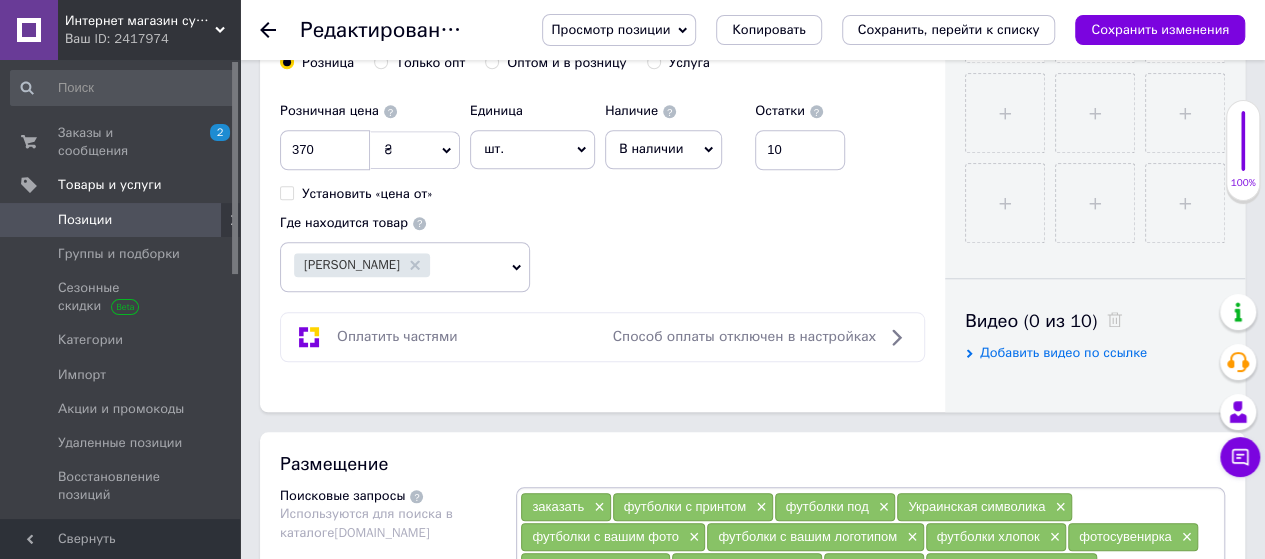 scroll, scrollTop: 800, scrollLeft: 0, axis: vertical 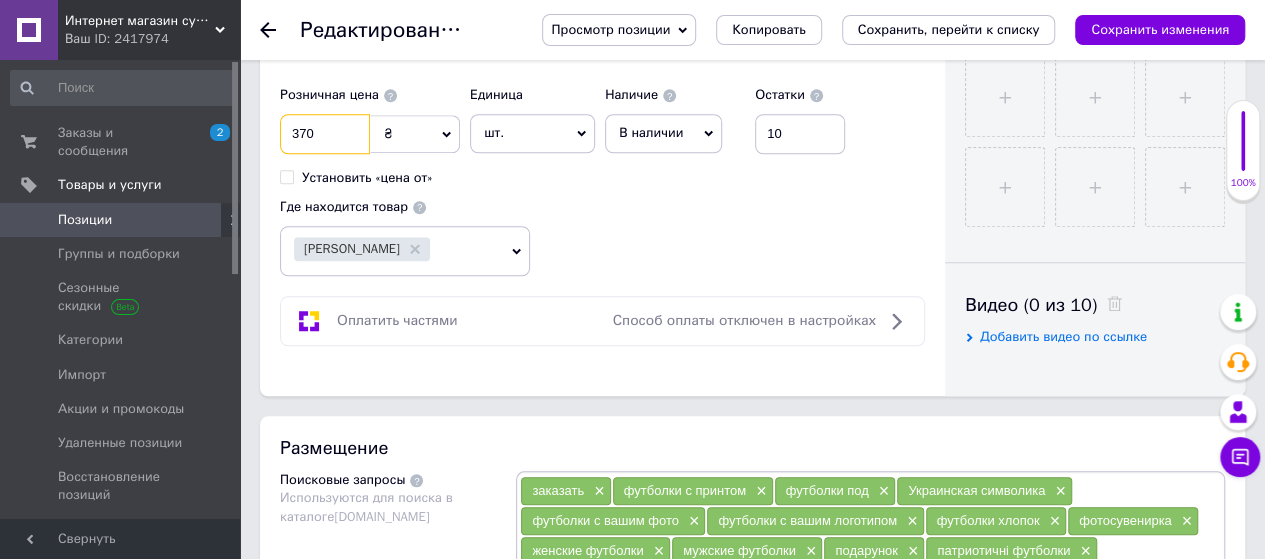 drag, startPoint x: 330, startPoint y: 121, endPoint x: 288, endPoint y: 125, distance: 42.190044 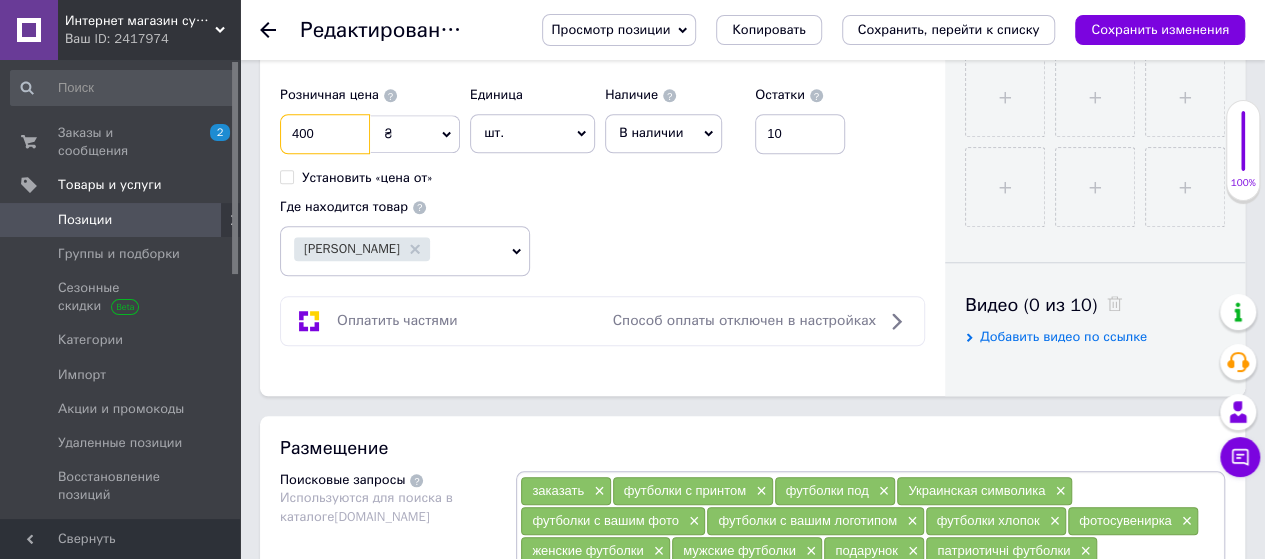 type on "400" 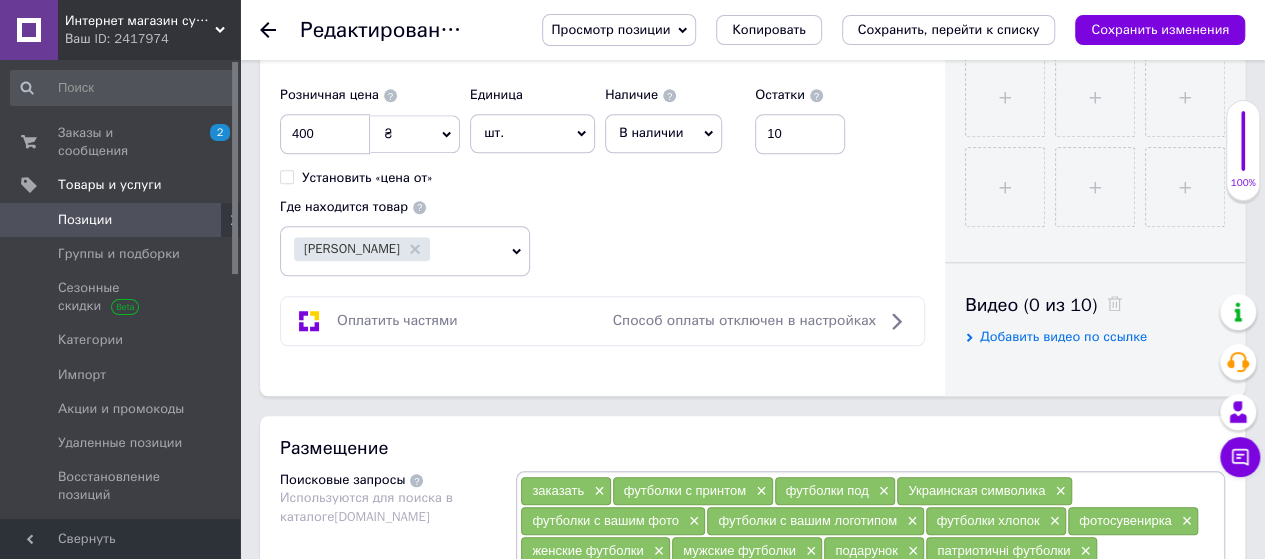 drag, startPoint x: 790, startPoint y: 217, endPoint x: 779, endPoint y: 221, distance: 11.7046995 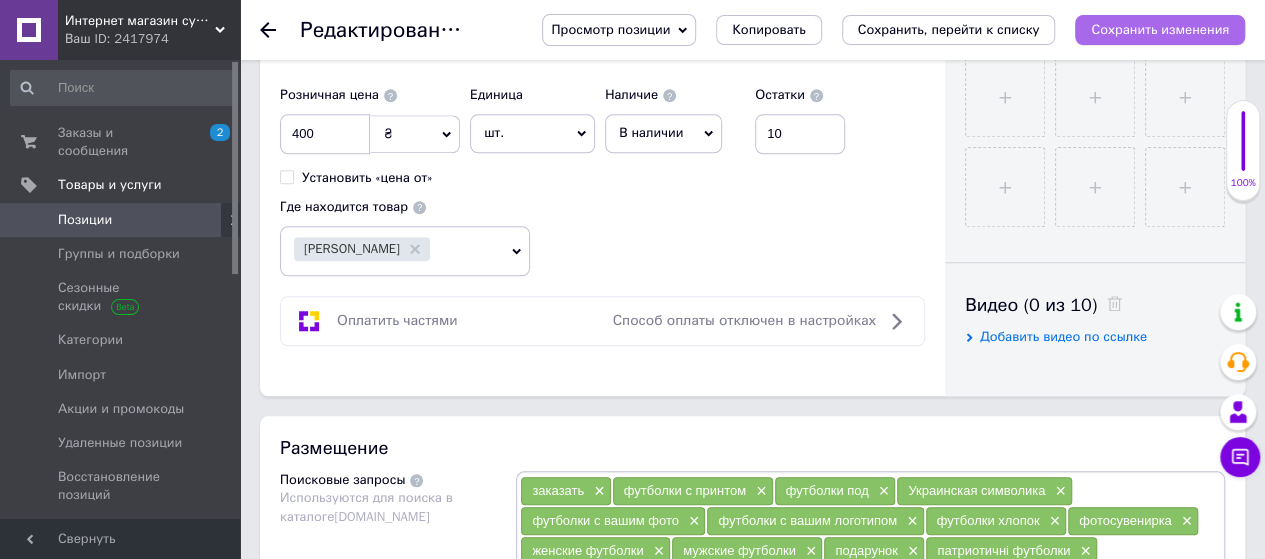 drag, startPoint x: 1167, startPoint y: 32, endPoint x: 883, endPoint y: 102, distance: 292.49957 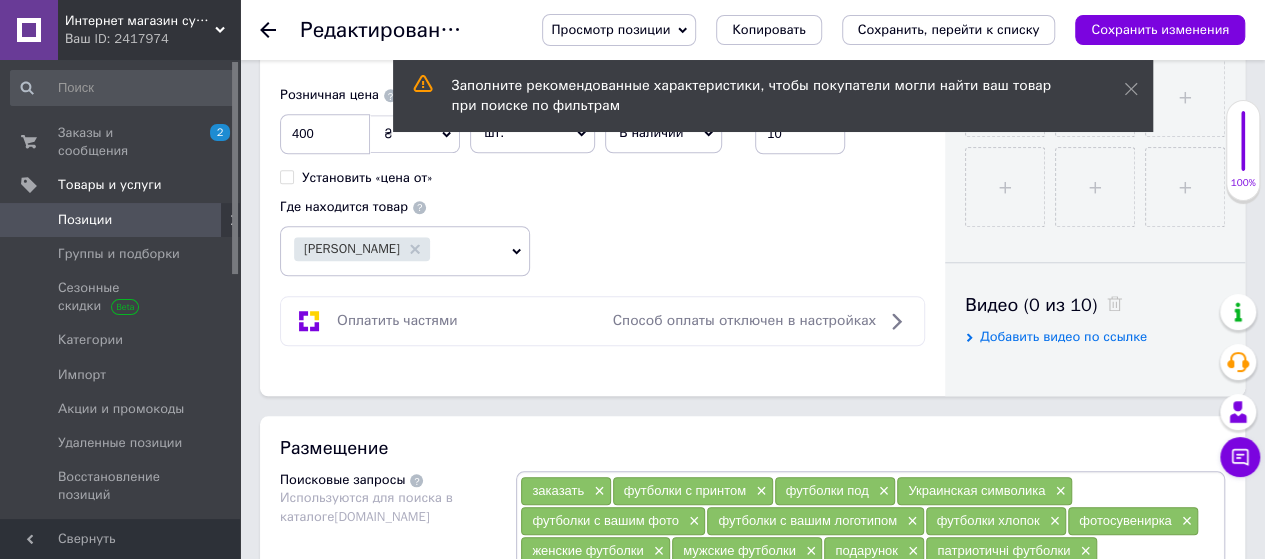 drag, startPoint x: 264, startPoint y: 31, endPoint x: 382, endPoint y: 185, distance: 194.01031 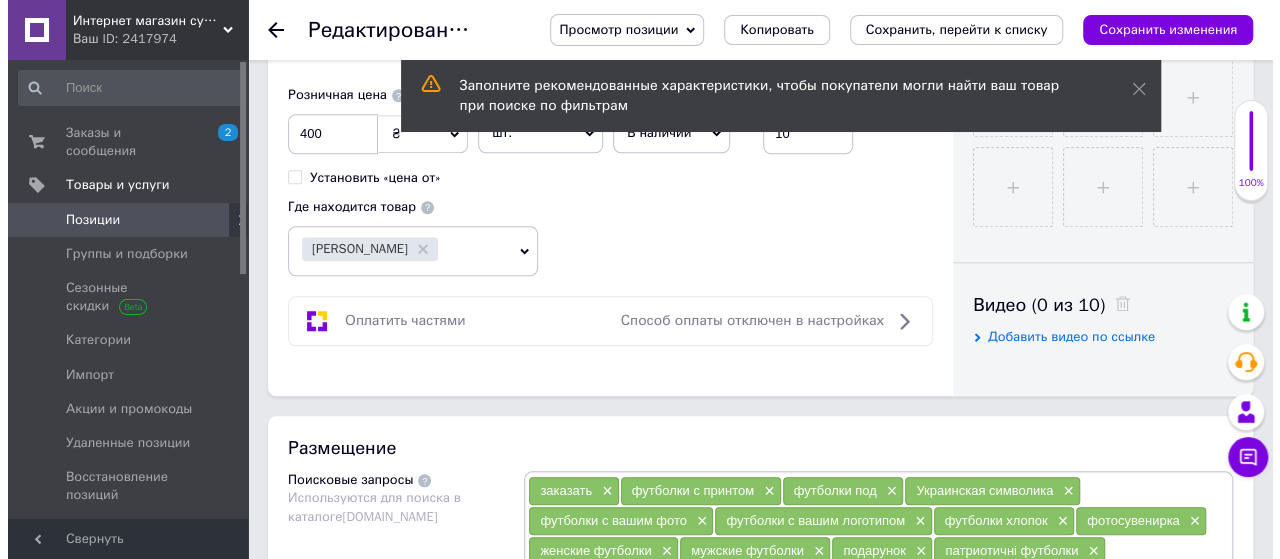 scroll, scrollTop: 0, scrollLeft: 0, axis: both 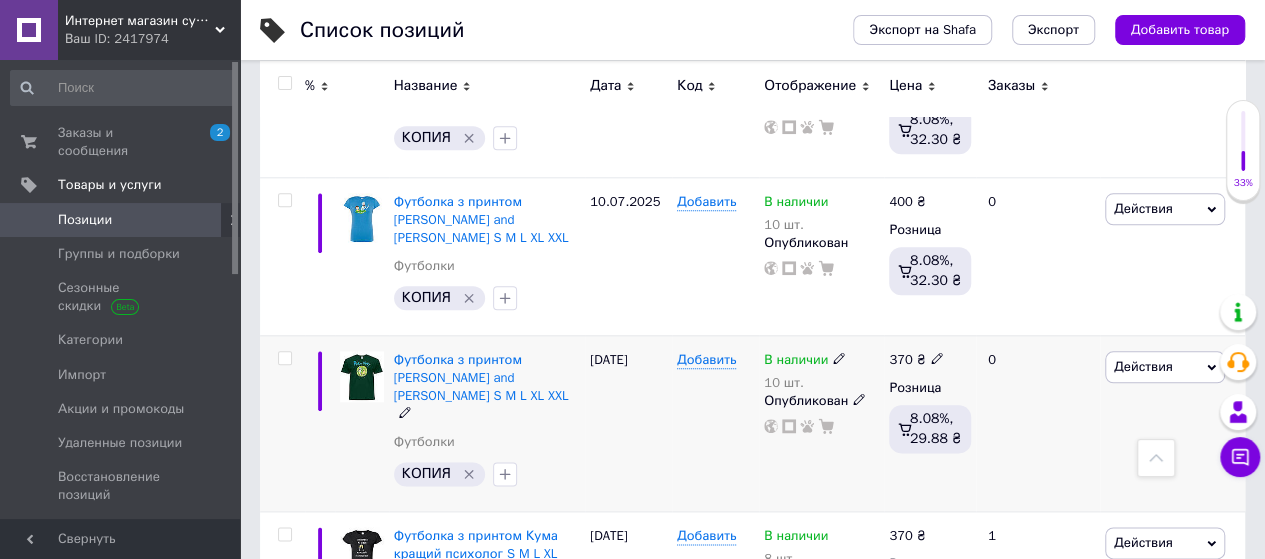 click 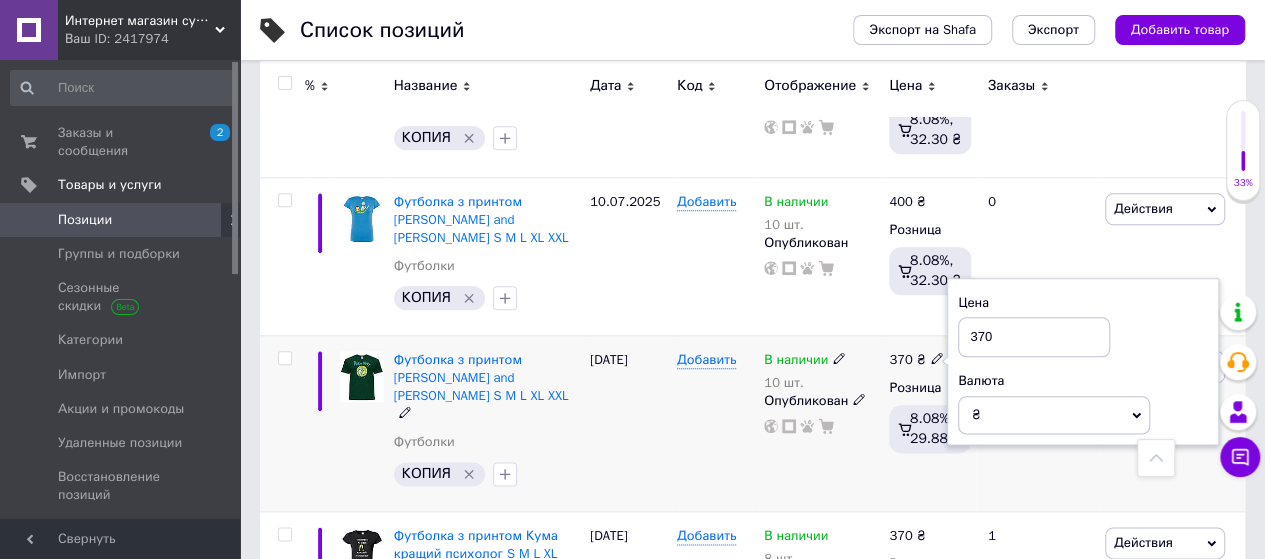 drag, startPoint x: 1012, startPoint y: 317, endPoint x: 958, endPoint y: 318, distance: 54.00926 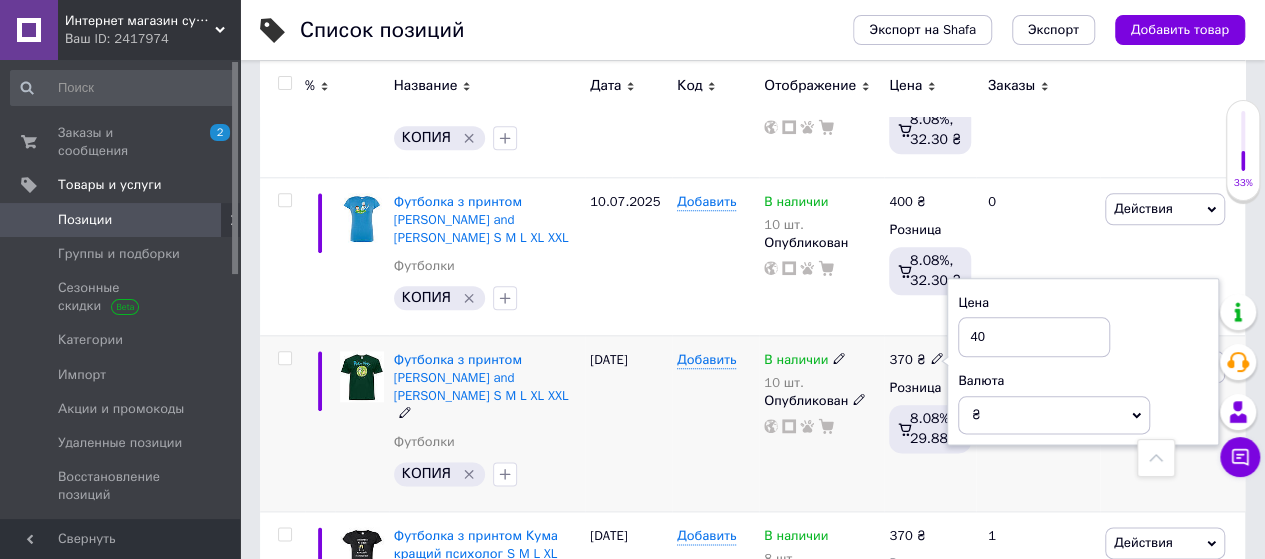 type on "400" 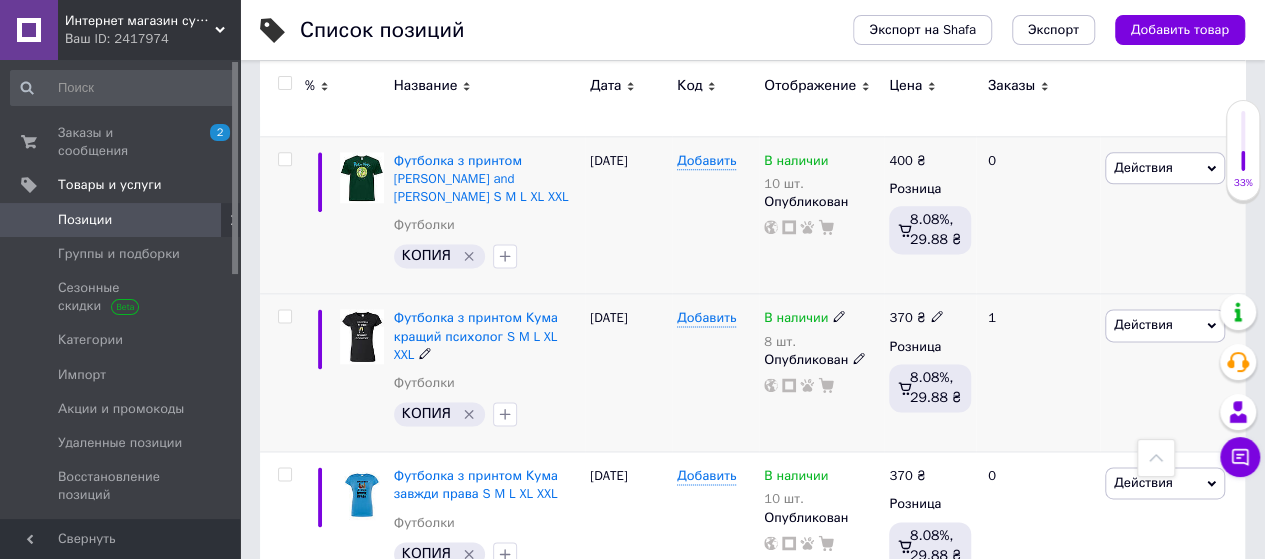 scroll, scrollTop: 1200, scrollLeft: 0, axis: vertical 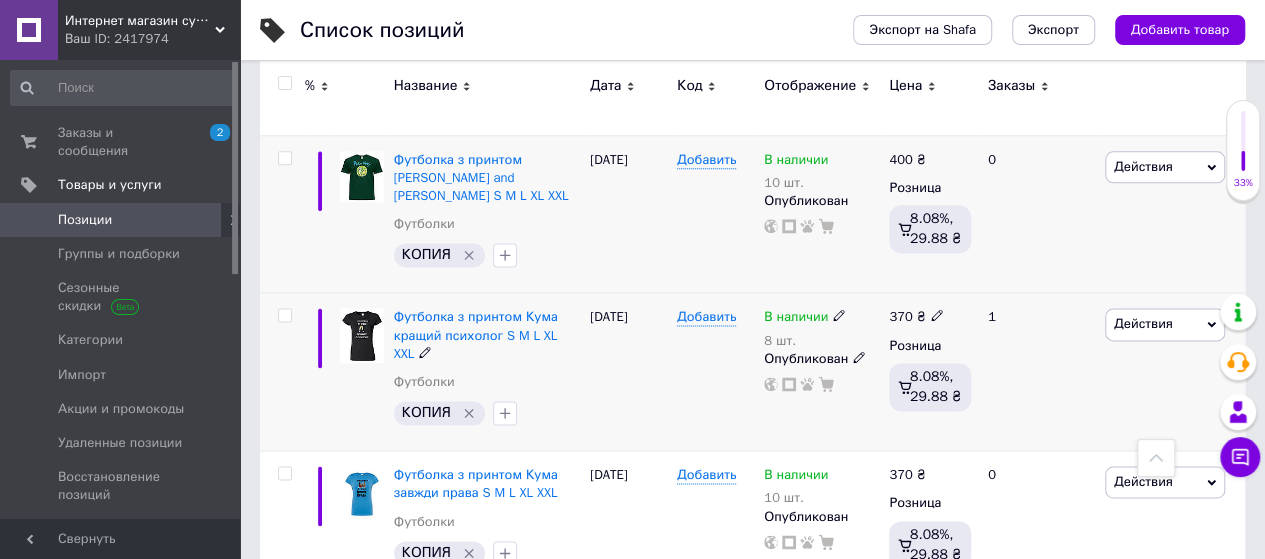 click 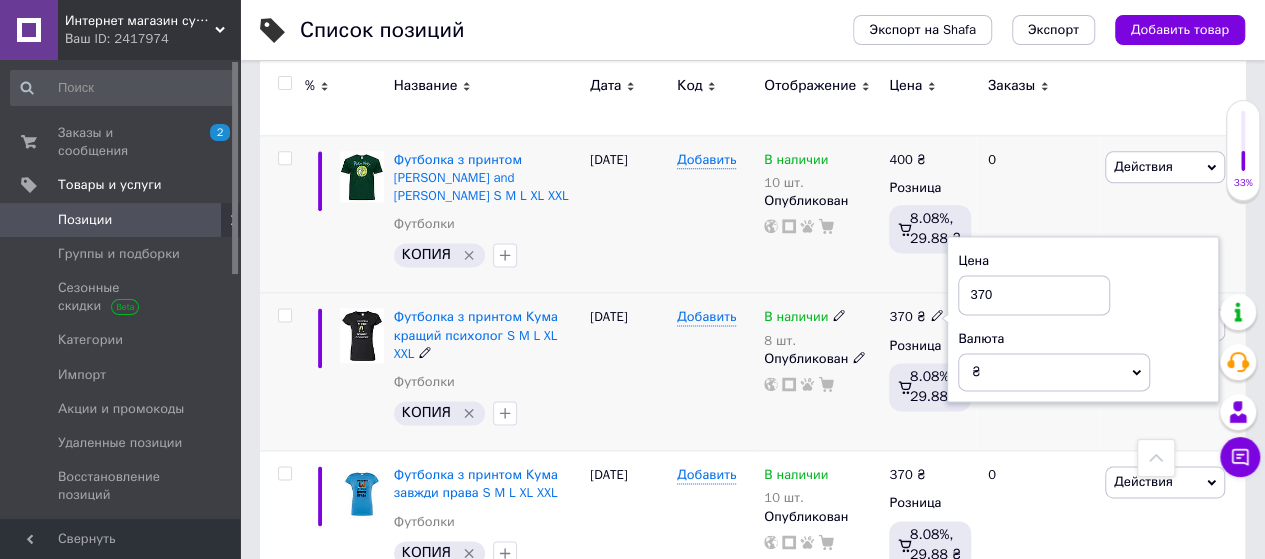 drag, startPoint x: 984, startPoint y: 255, endPoint x: 967, endPoint y: 253, distance: 17.117243 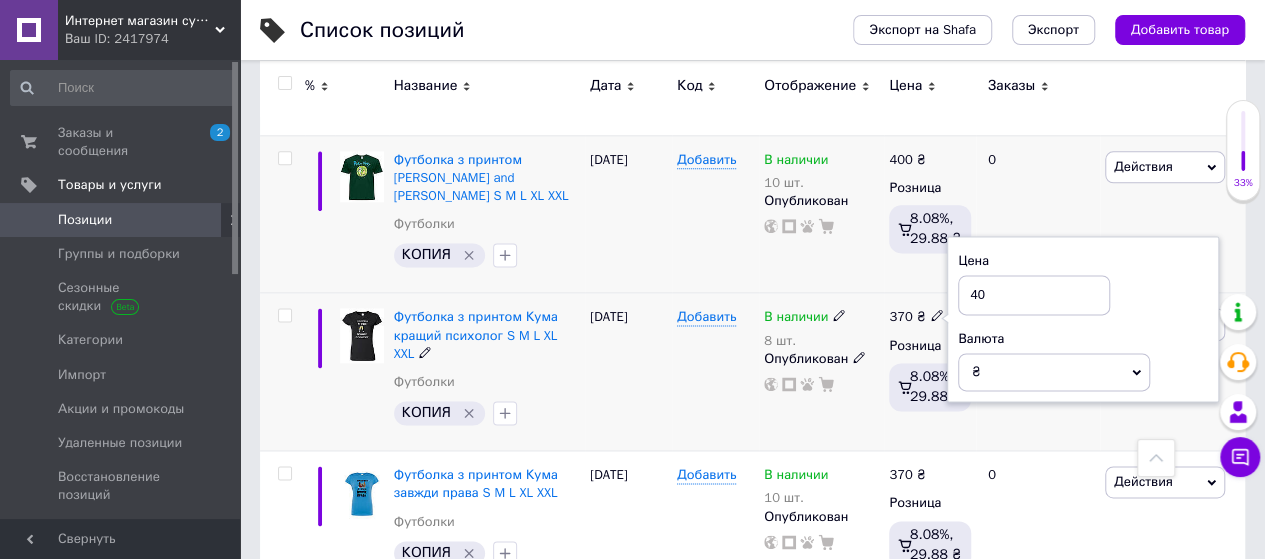 type on "400" 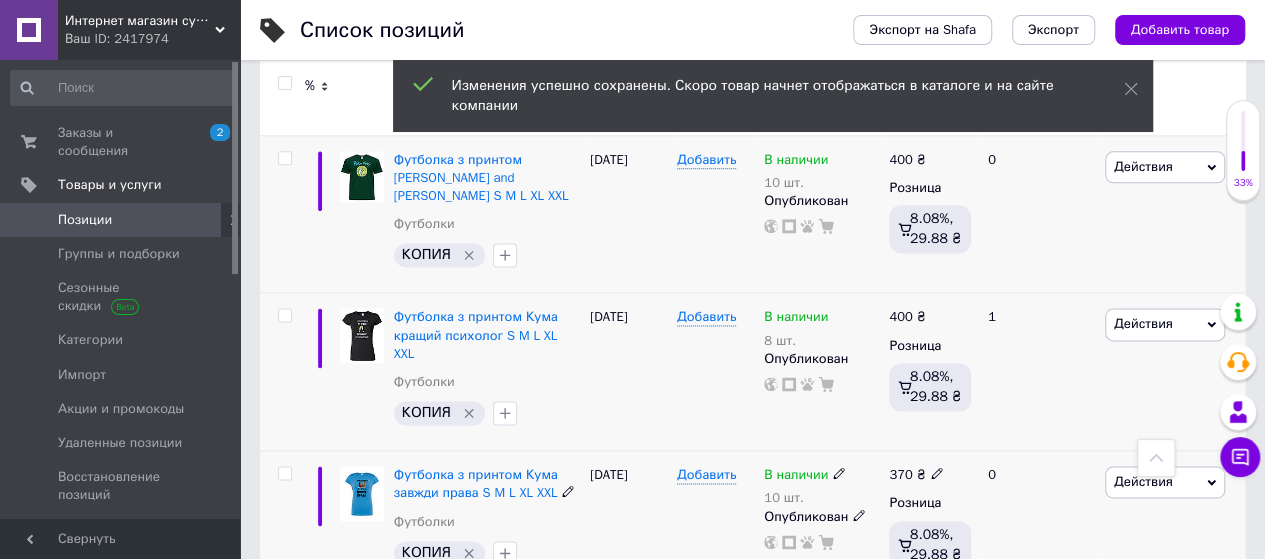 click 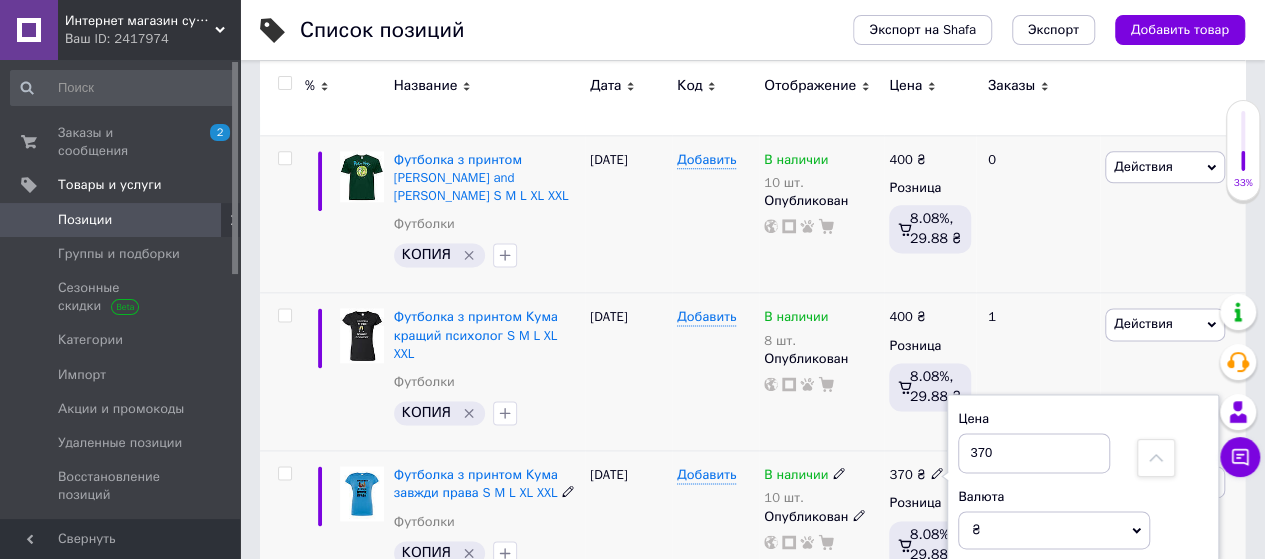 drag, startPoint x: 994, startPoint y: 399, endPoint x: 957, endPoint y: 403, distance: 37.215588 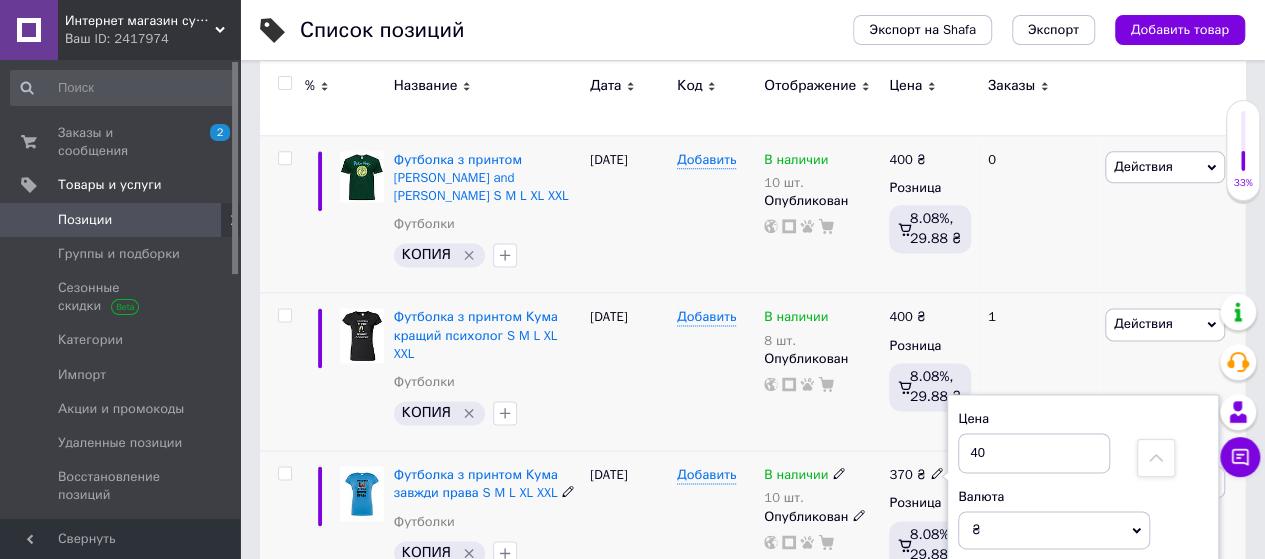 type on "400" 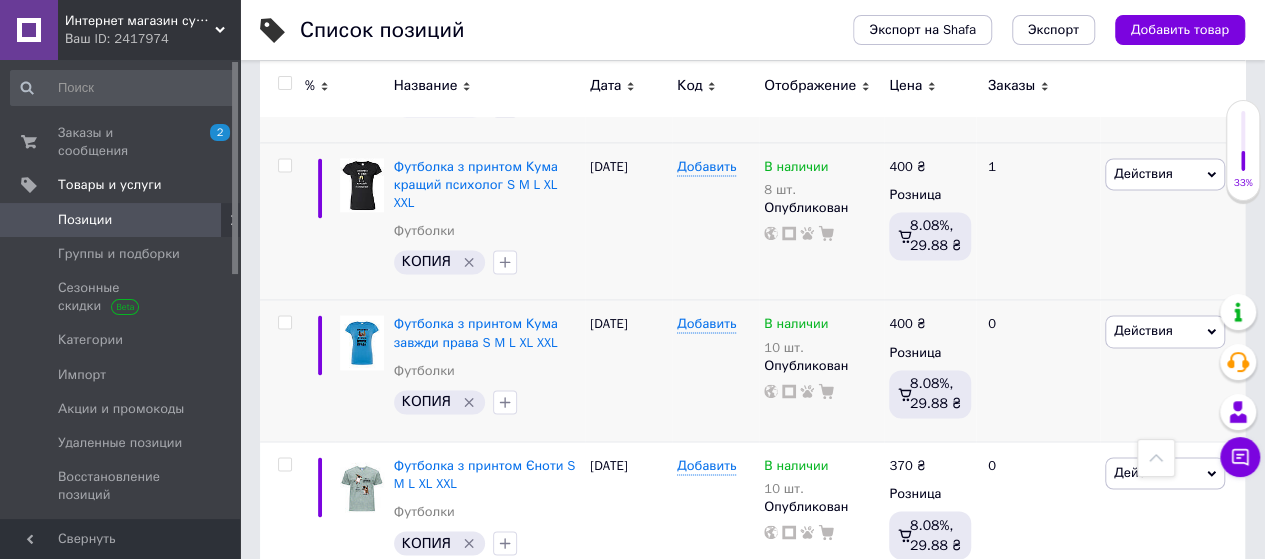 scroll, scrollTop: 1400, scrollLeft: 0, axis: vertical 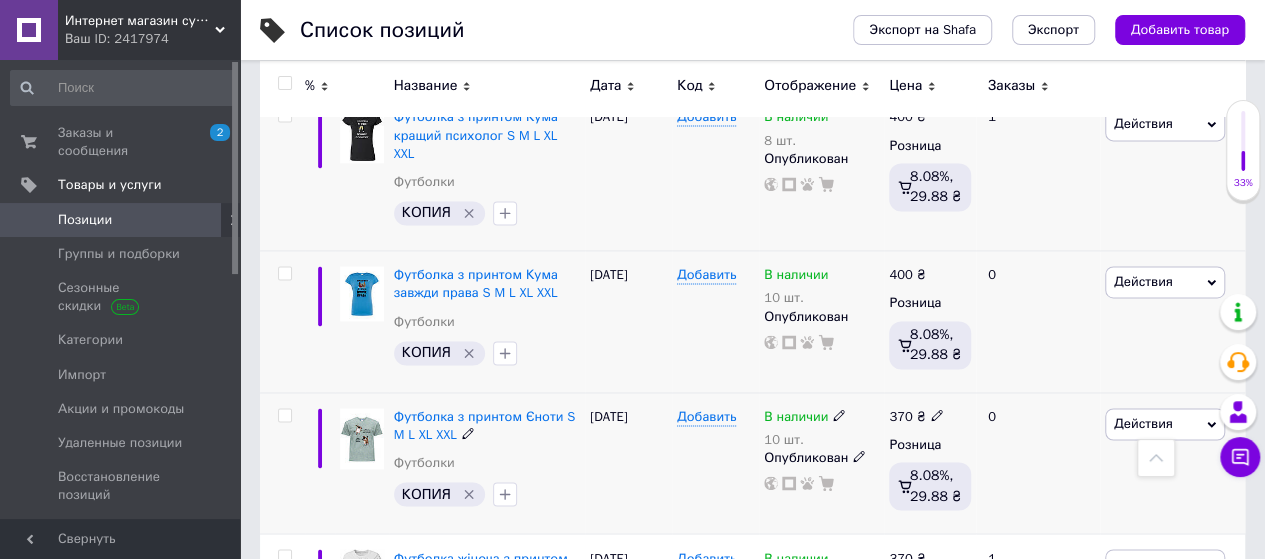 click 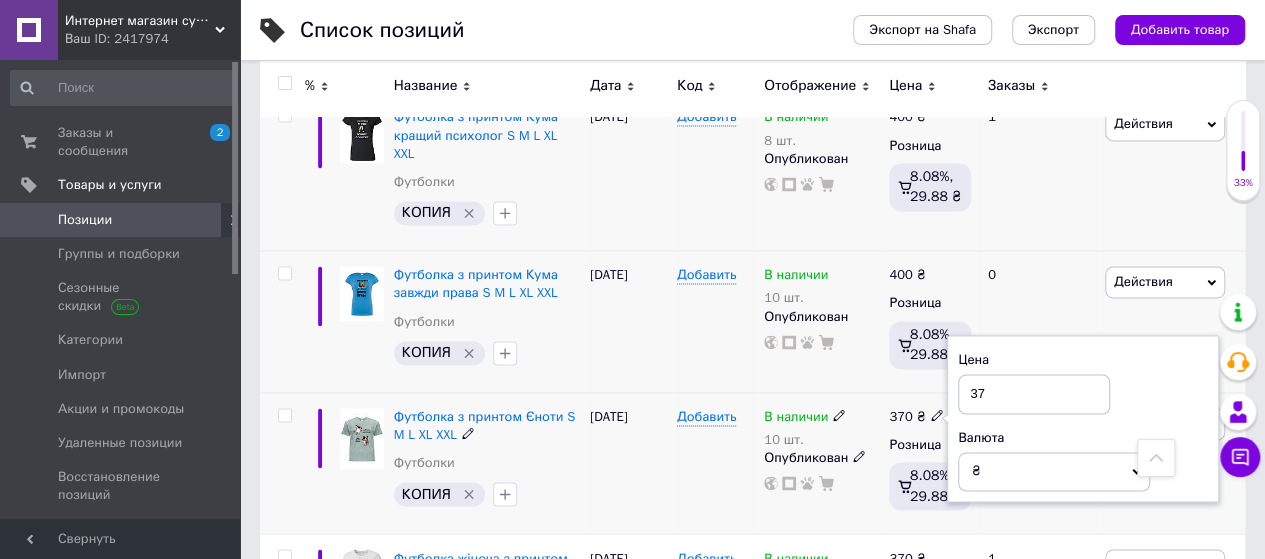type on "3" 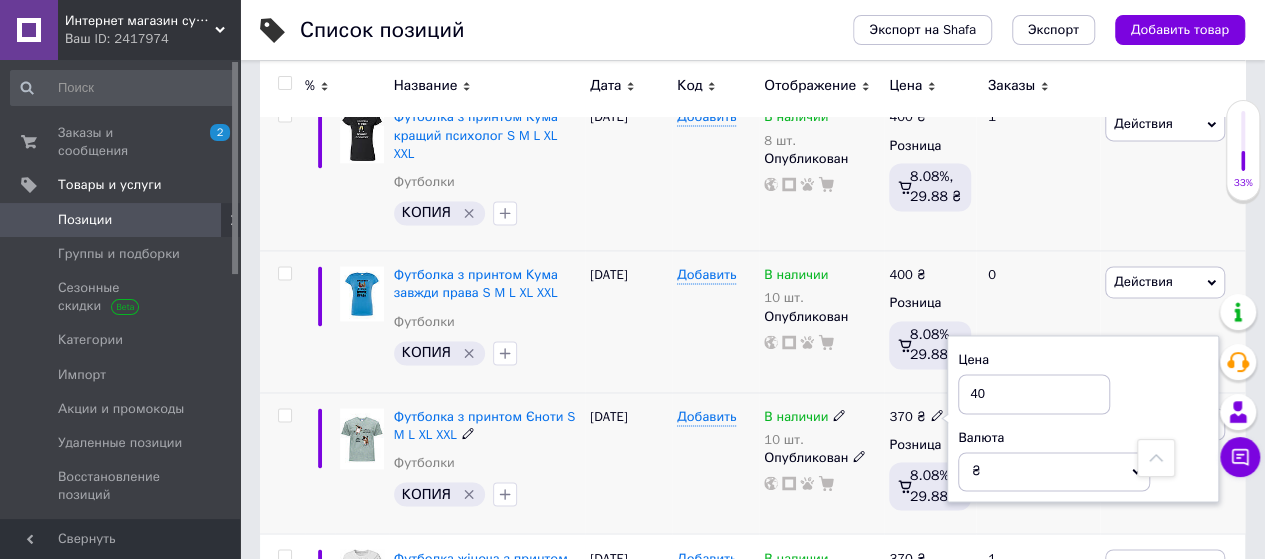 type on "400" 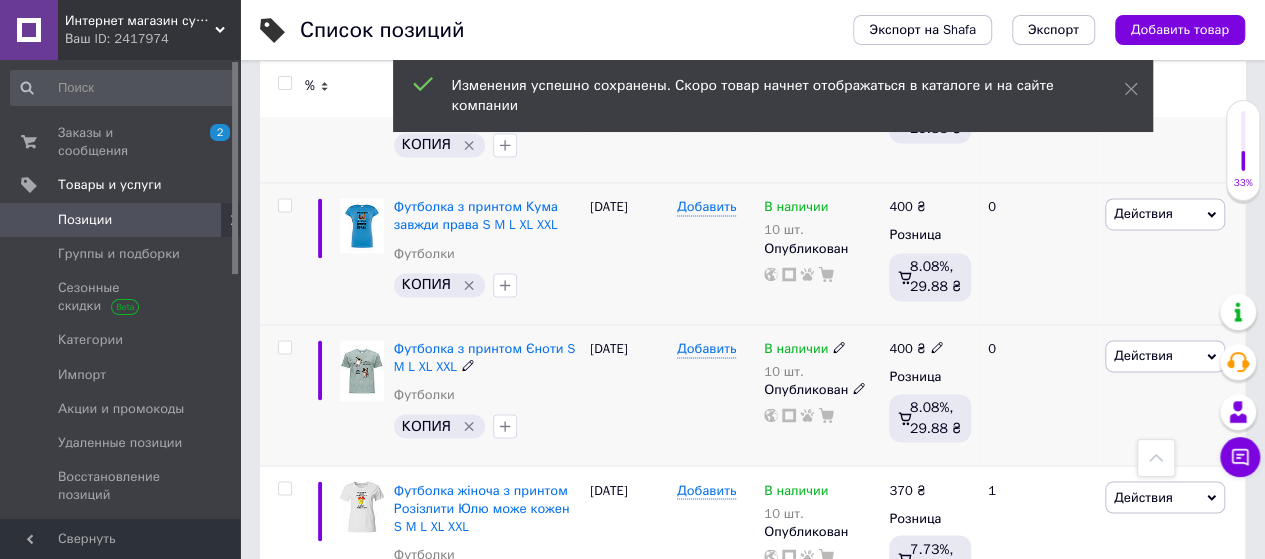 scroll, scrollTop: 1500, scrollLeft: 0, axis: vertical 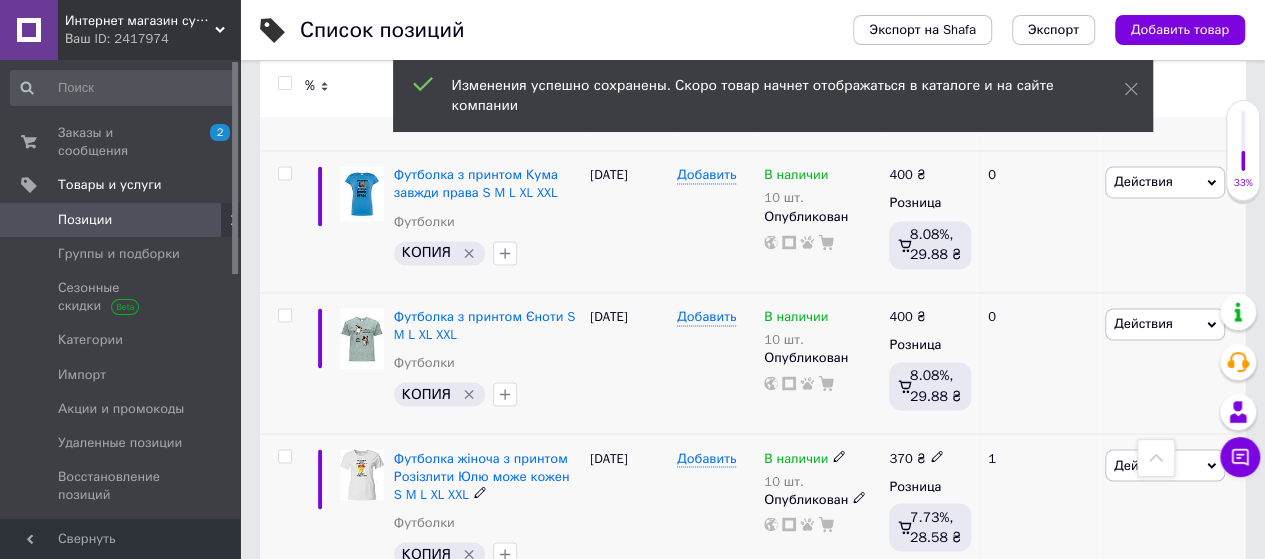 click 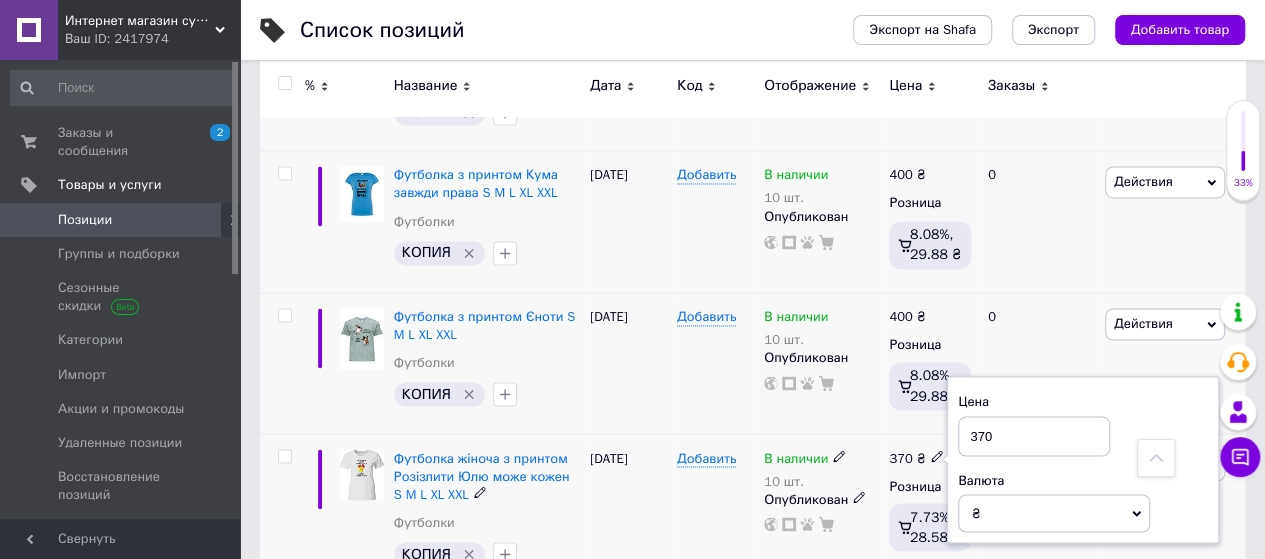 drag, startPoint x: 985, startPoint y: 386, endPoint x: 964, endPoint y: 386, distance: 21 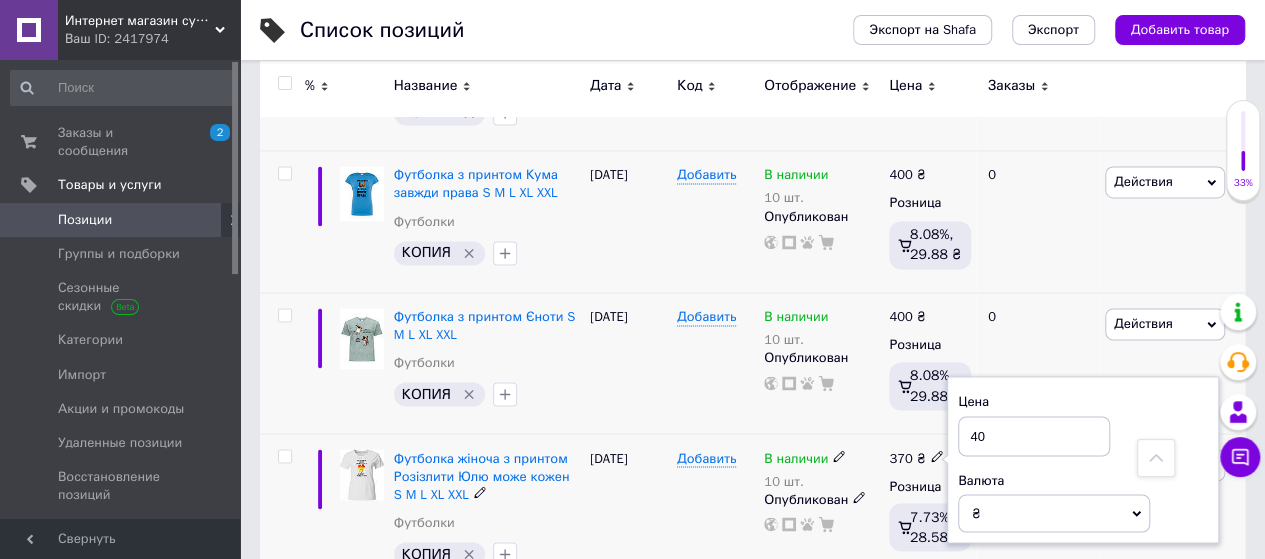 type on "400" 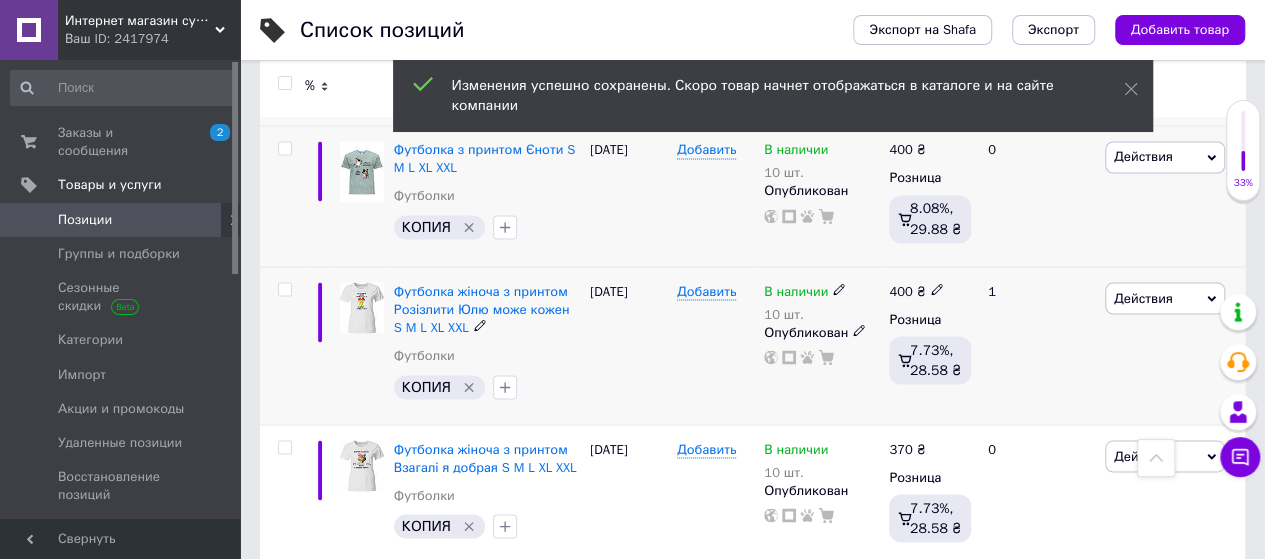 scroll, scrollTop: 1700, scrollLeft: 0, axis: vertical 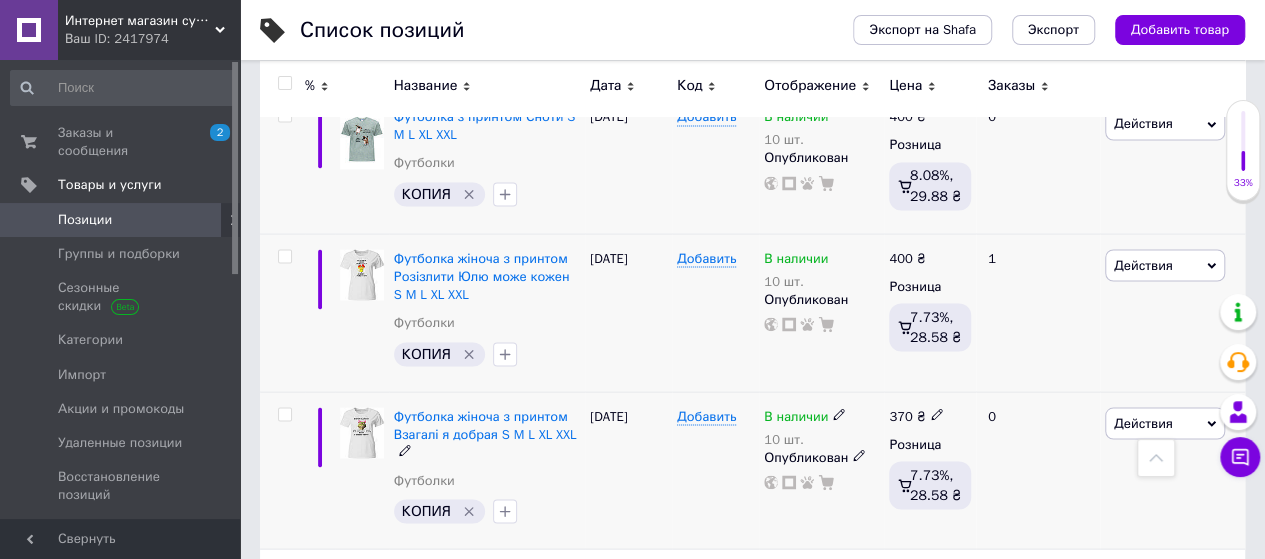 click 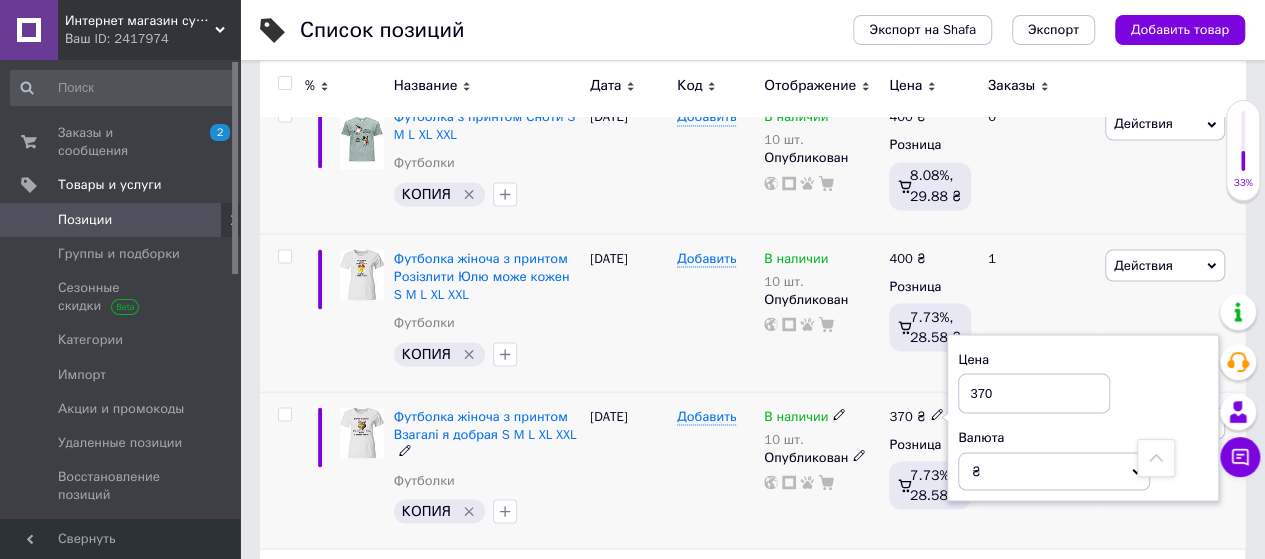 drag, startPoint x: 994, startPoint y: 344, endPoint x: 970, endPoint y: 344, distance: 24 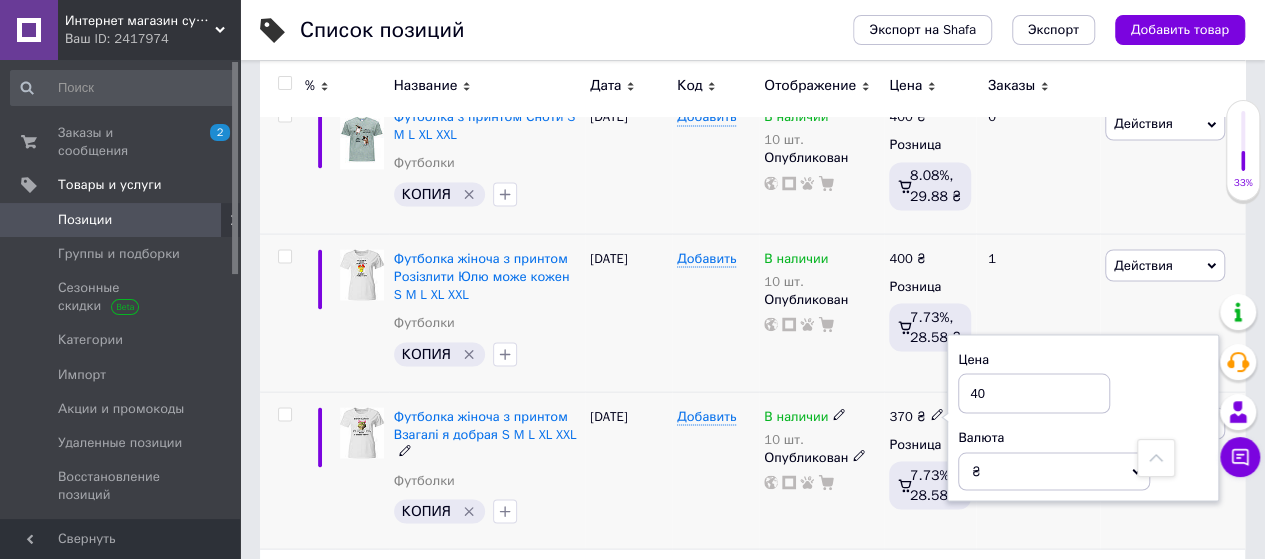 type on "400" 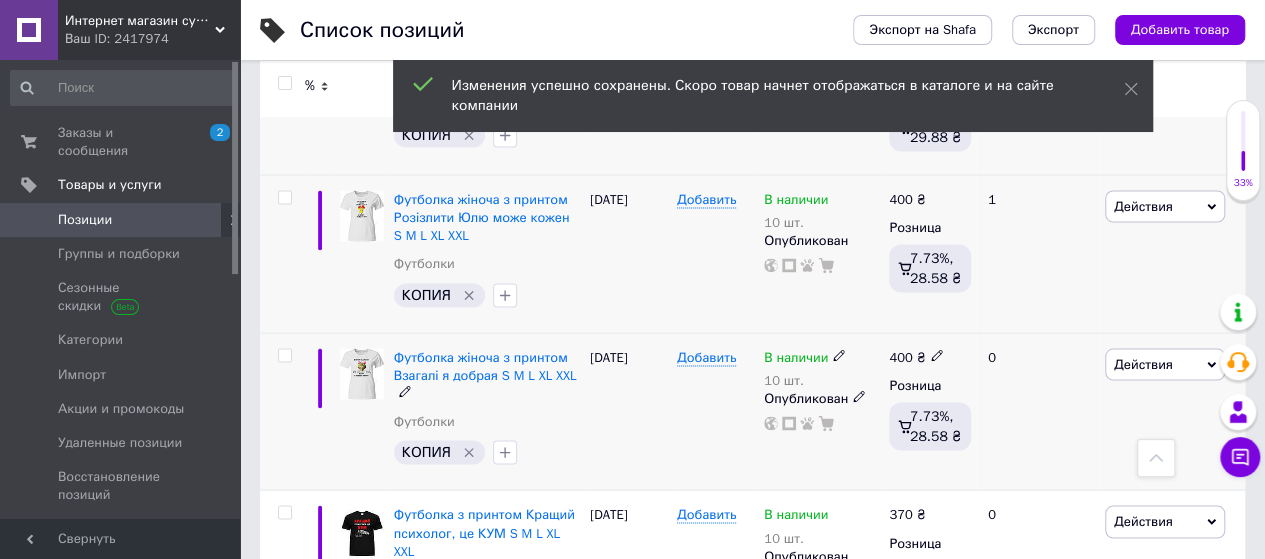 scroll, scrollTop: 1800, scrollLeft: 0, axis: vertical 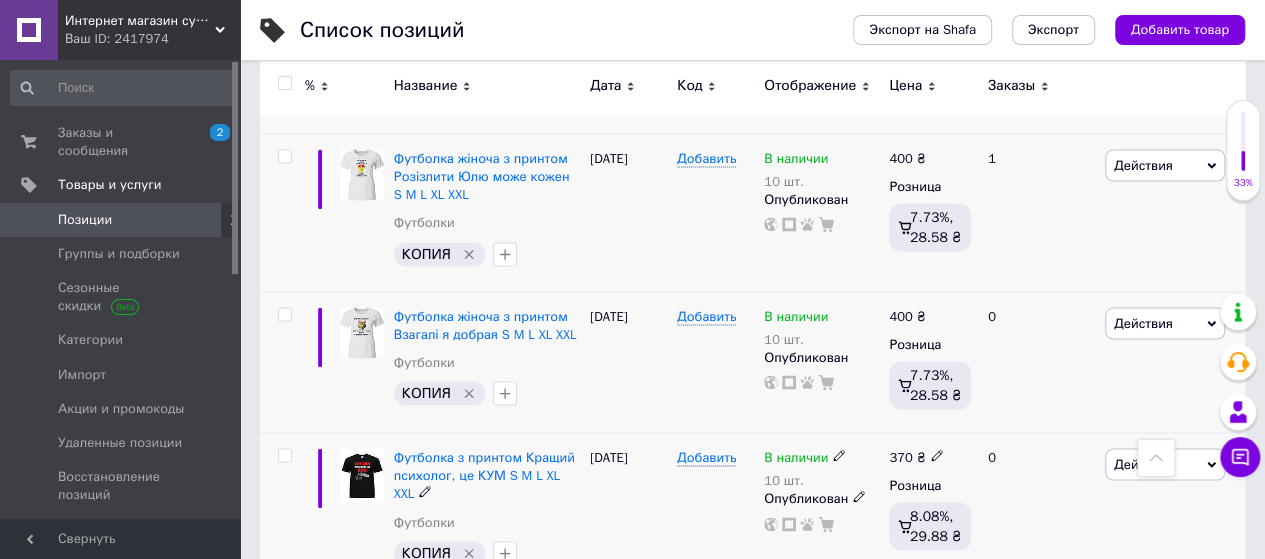 click 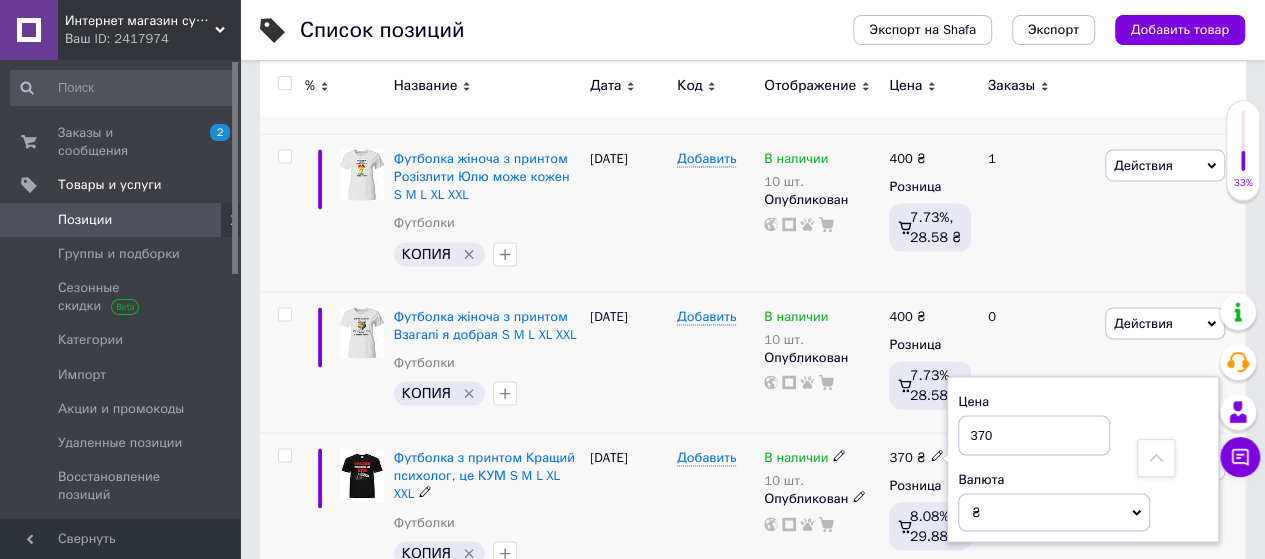 drag, startPoint x: 990, startPoint y: 385, endPoint x: 963, endPoint y: 382, distance: 27.166155 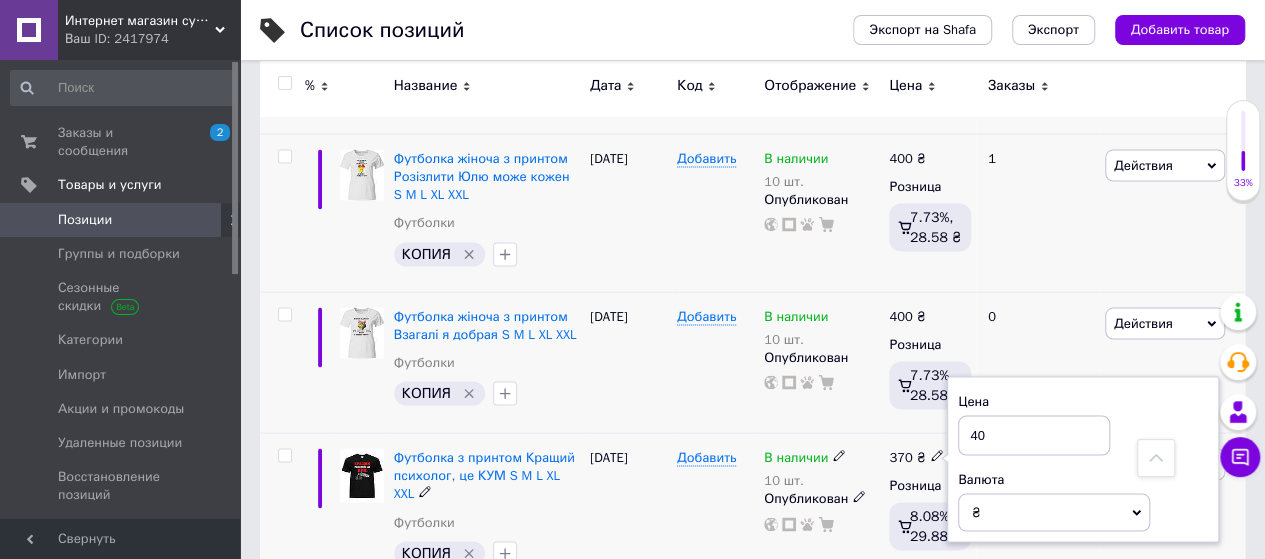 type on "400" 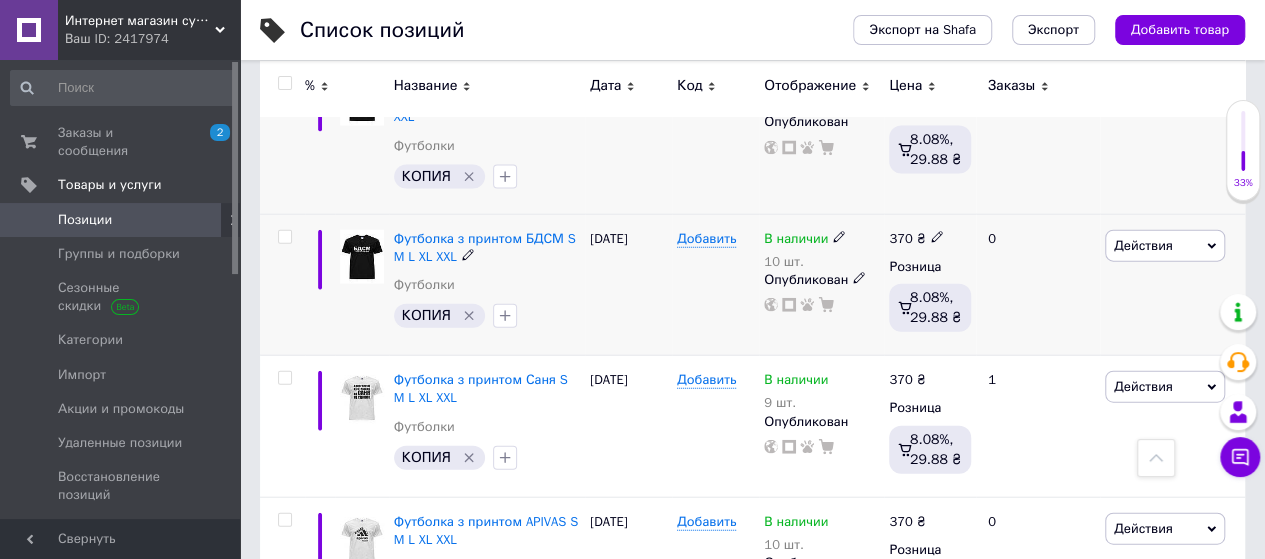 scroll, scrollTop: 2200, scrollLeft: 0, axis: vertical 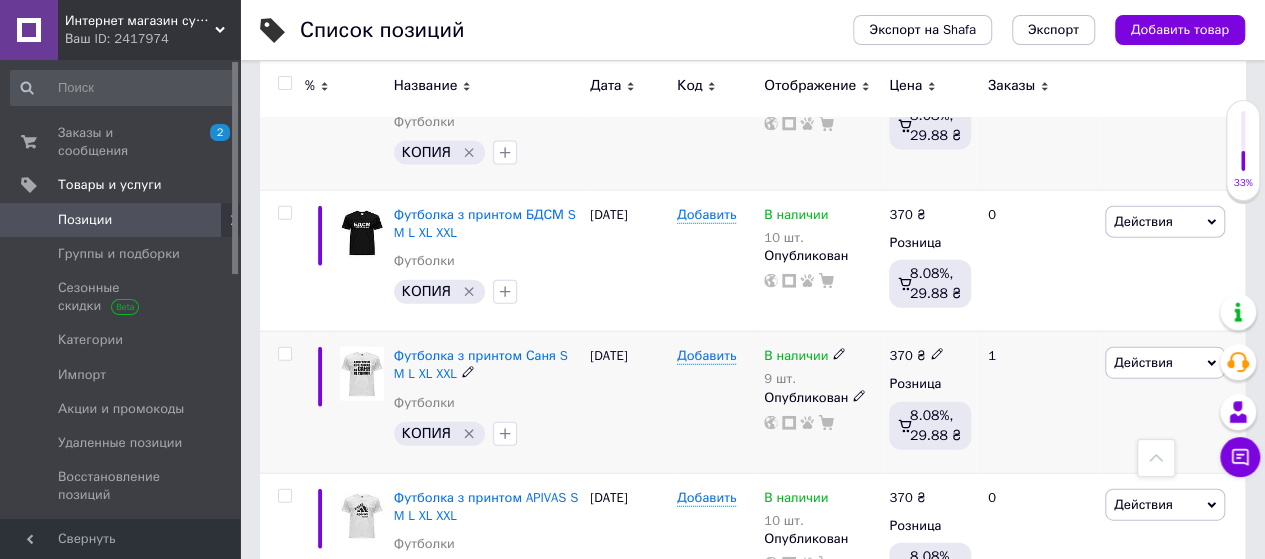 click 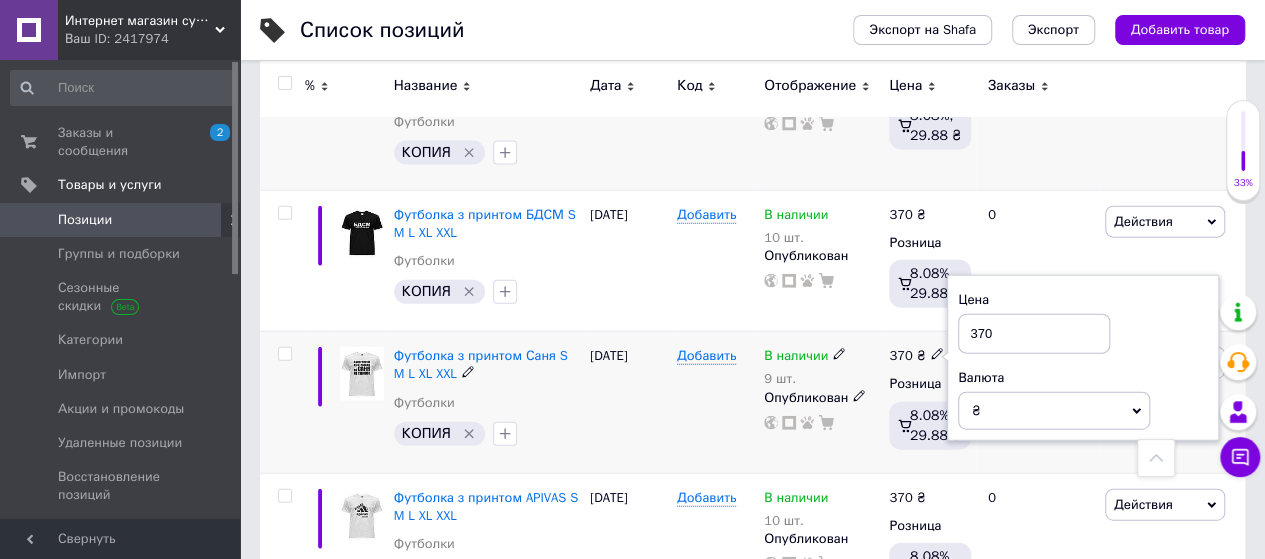 drag, startPoint x: 990, startPoint y: 267, endPoint x: 966, endPoint y: 271, distance: 24.33105 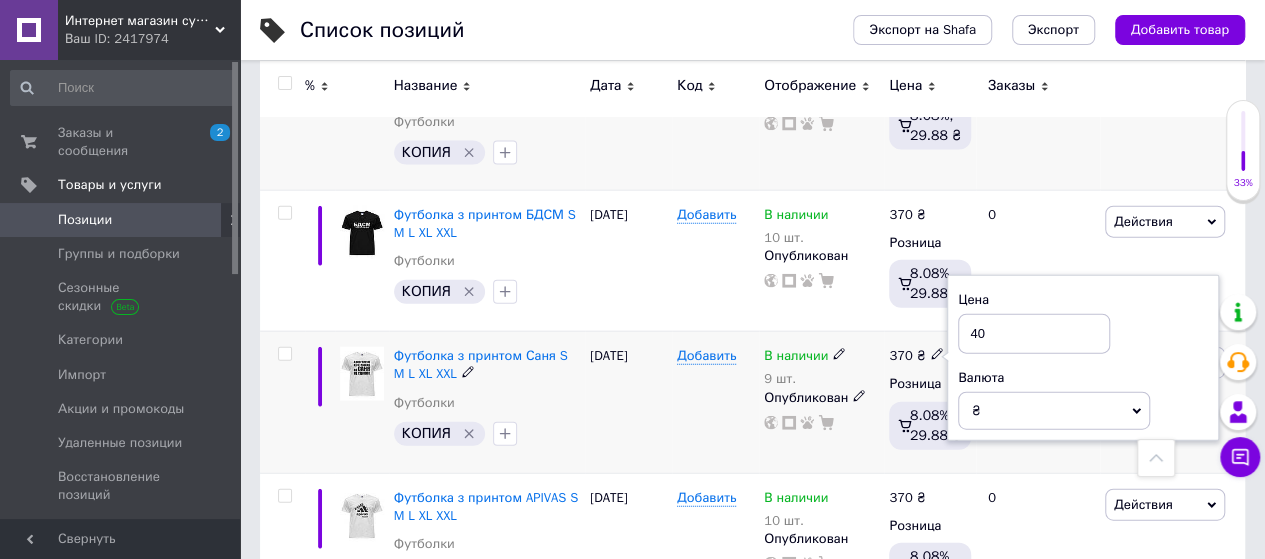 type on "400" 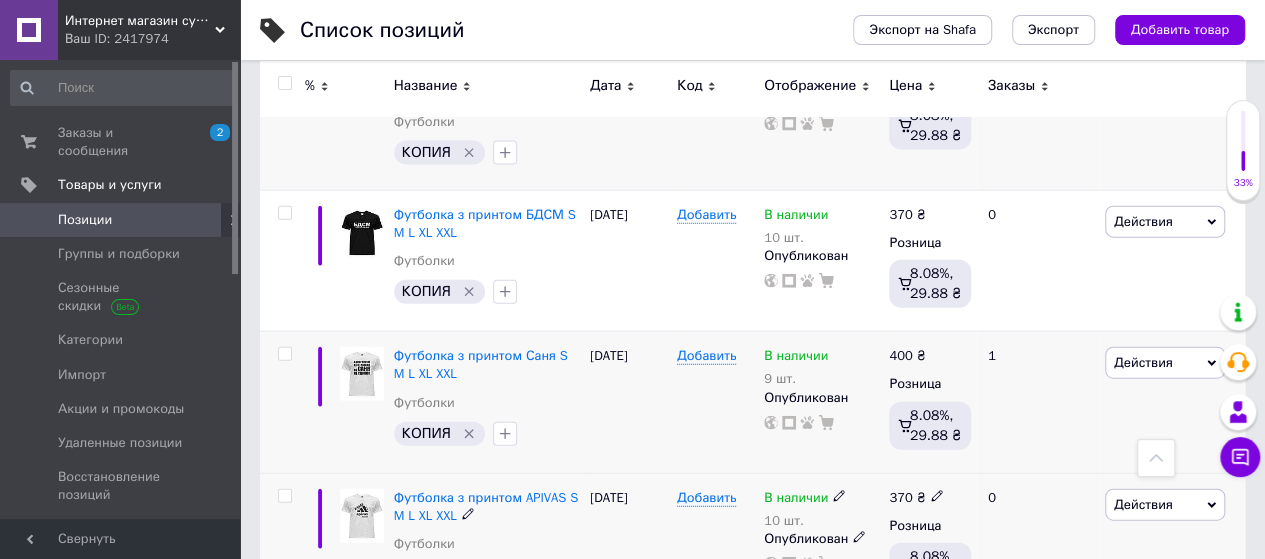 scroll, scrollTop: 2300, scrollLeft: 0, axis: vertical 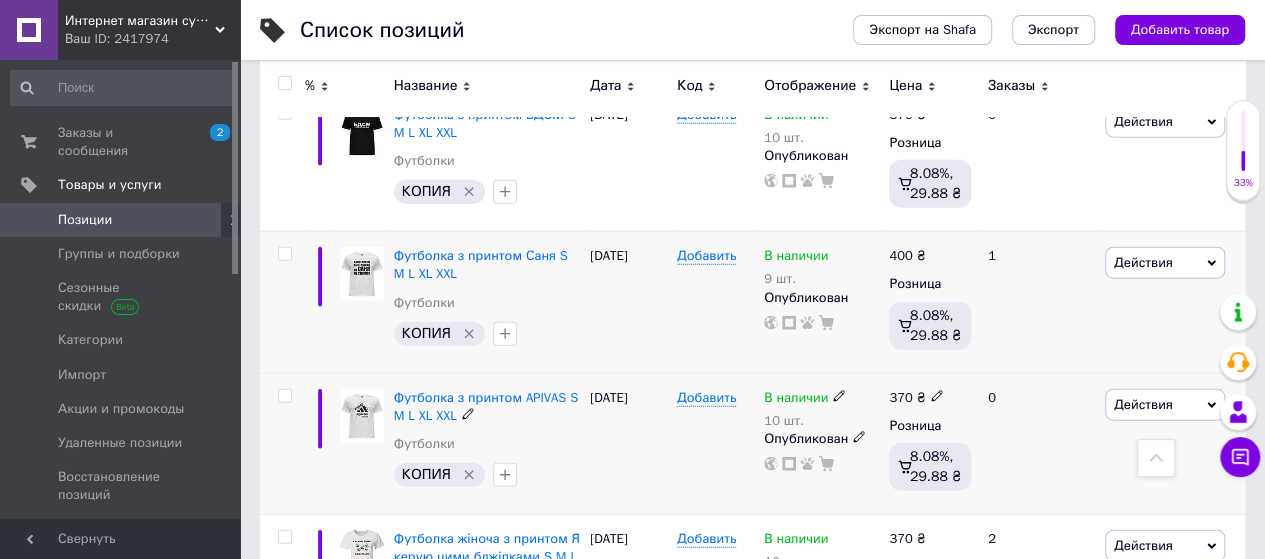 click 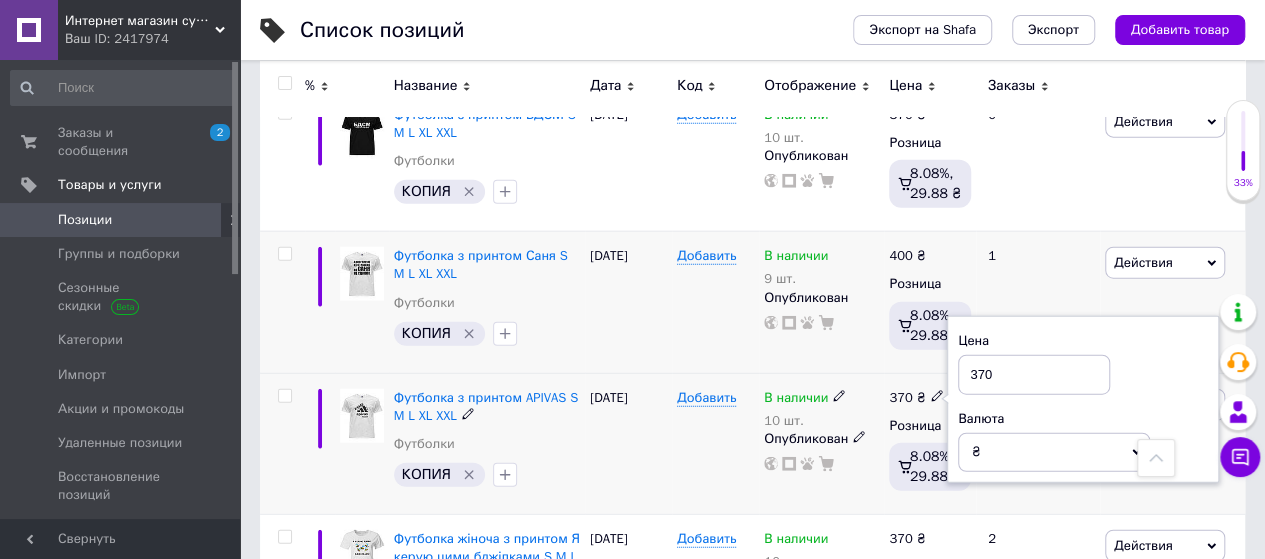 drag, startPoint x: 996, startPoint y: 307, endPoint x: 956, endPoint y: 307, distance: 40 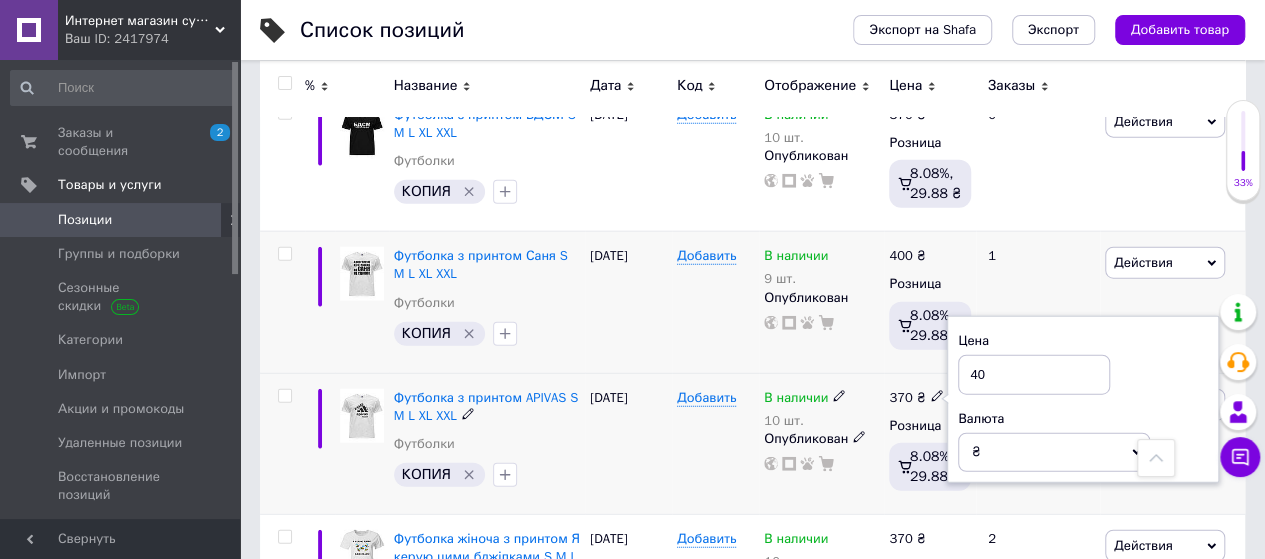type on "400" 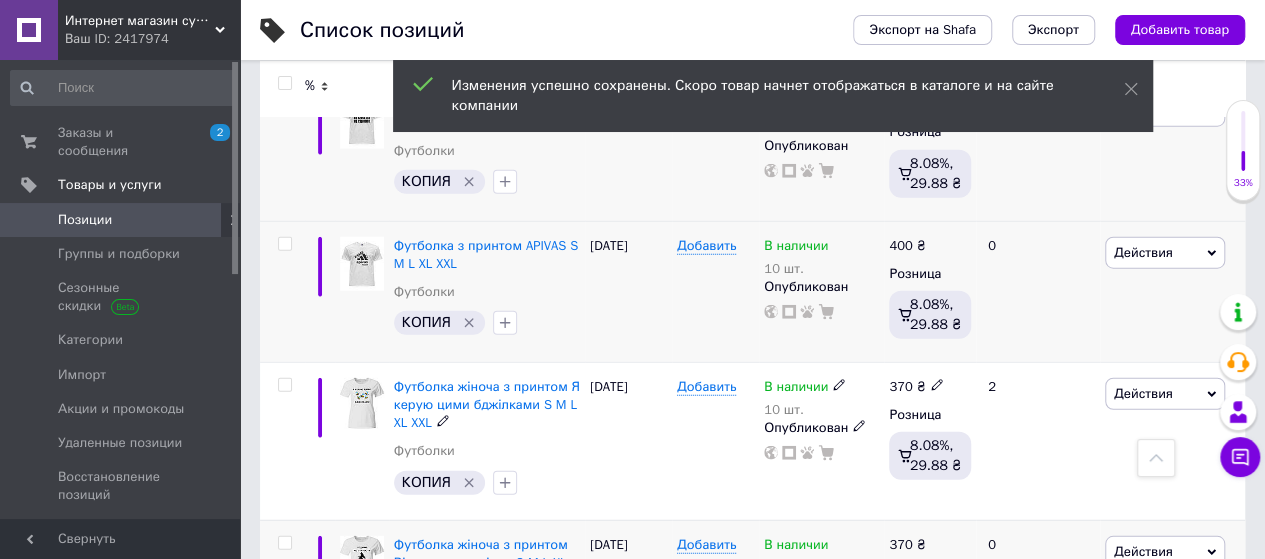 scroll, scrollTop: 2500, scrollLeft: 0, axis: vertical 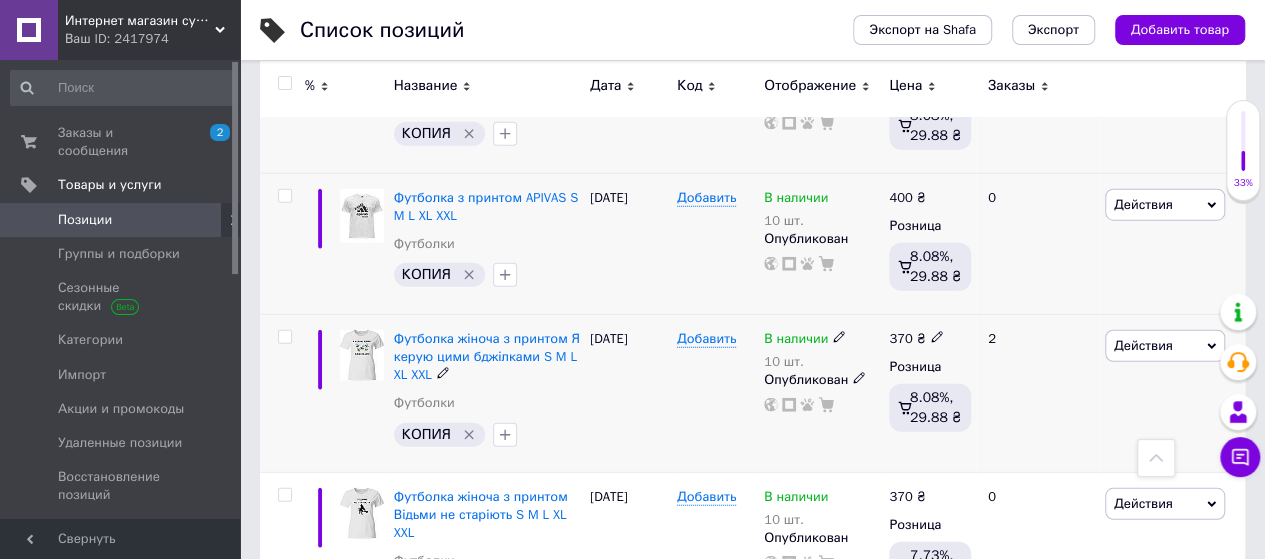 click 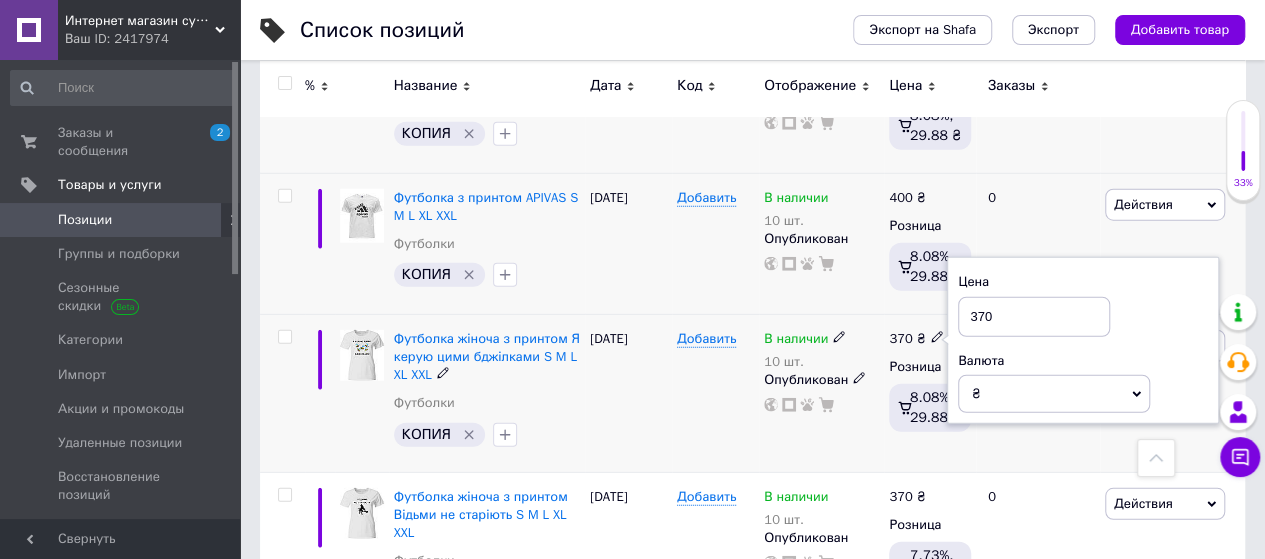 drag, startPoint x: 1002, startPoint y: 245, endPoint x: 963, endPoint y: 245, distance: 39 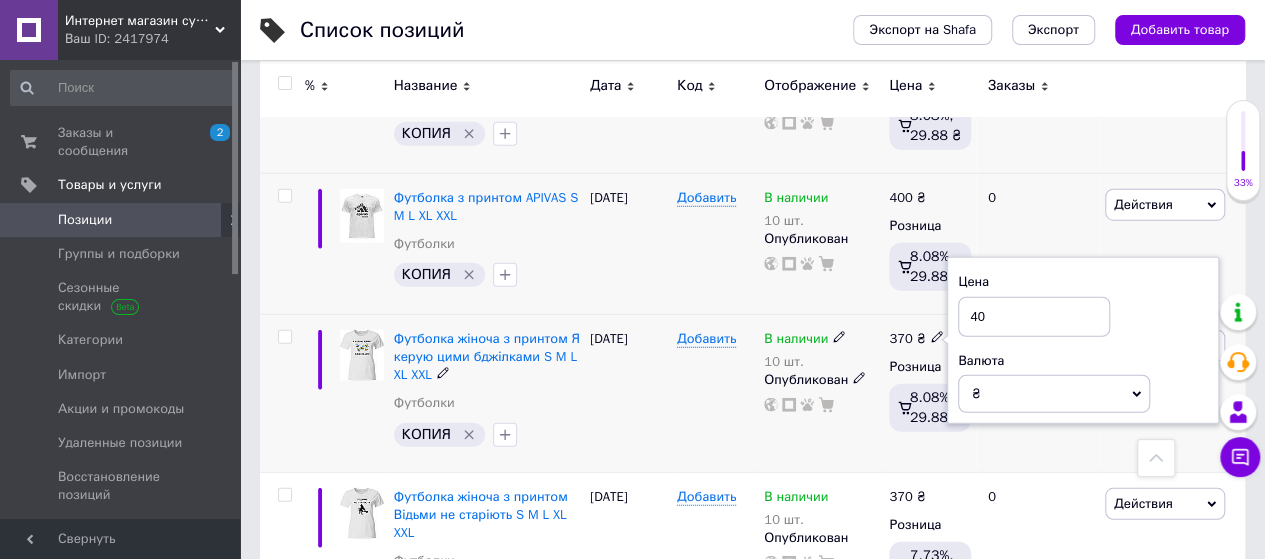 type on "400" 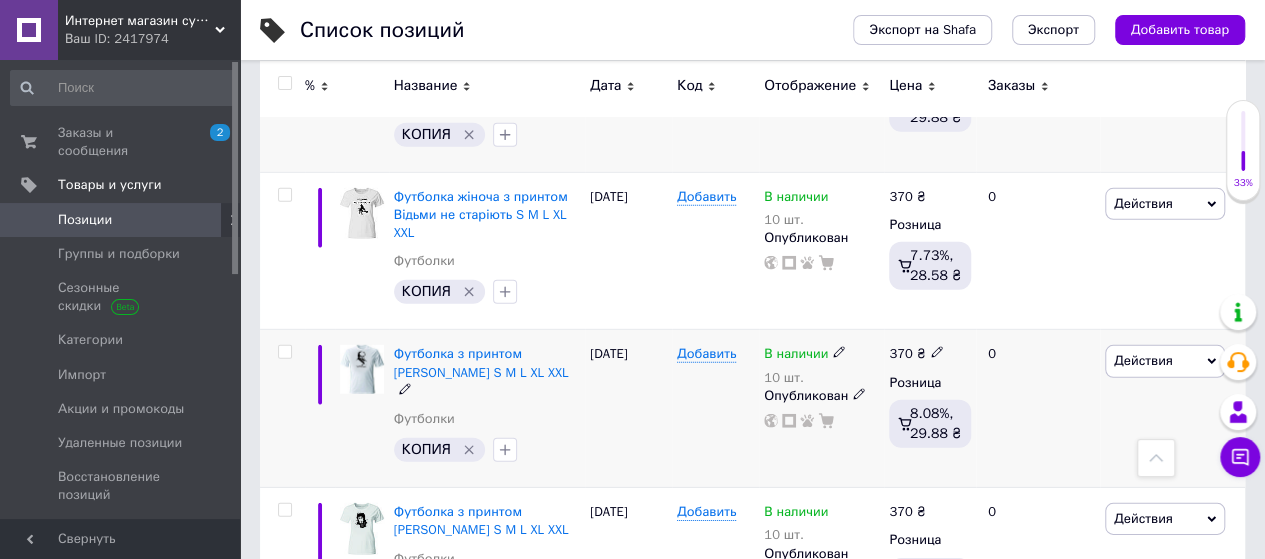 scroll, scrollTop: 2868, scrollLeft: 0, axis: vertical 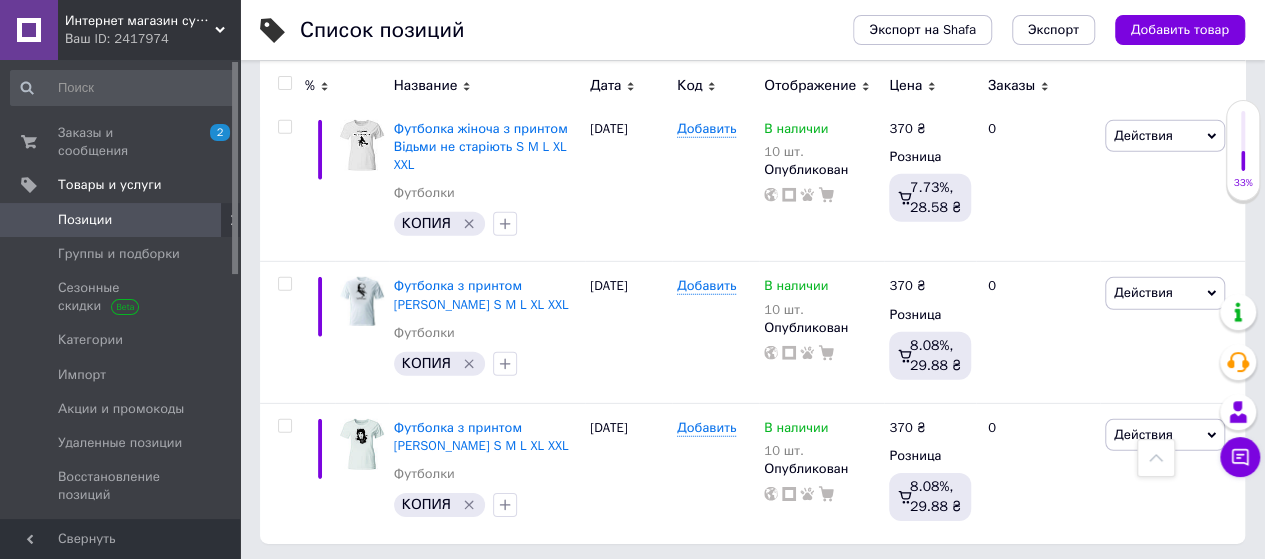 click on "Следующая" at bounding box center (502, 585) 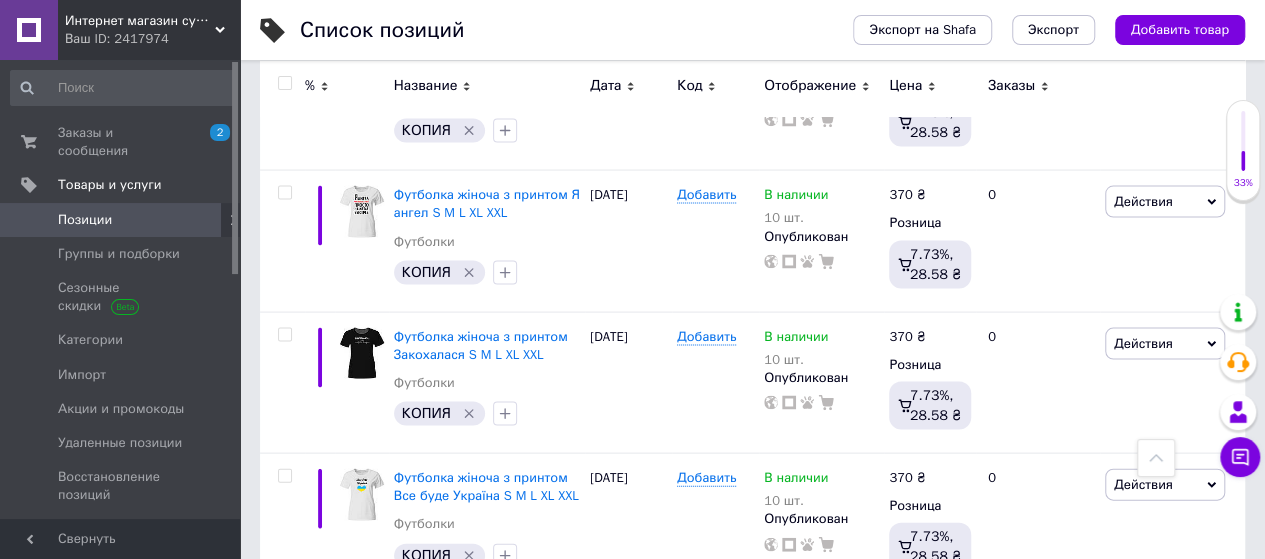 scroll, scrollTop: 1904, scrollLeft: 0, axis: vertical 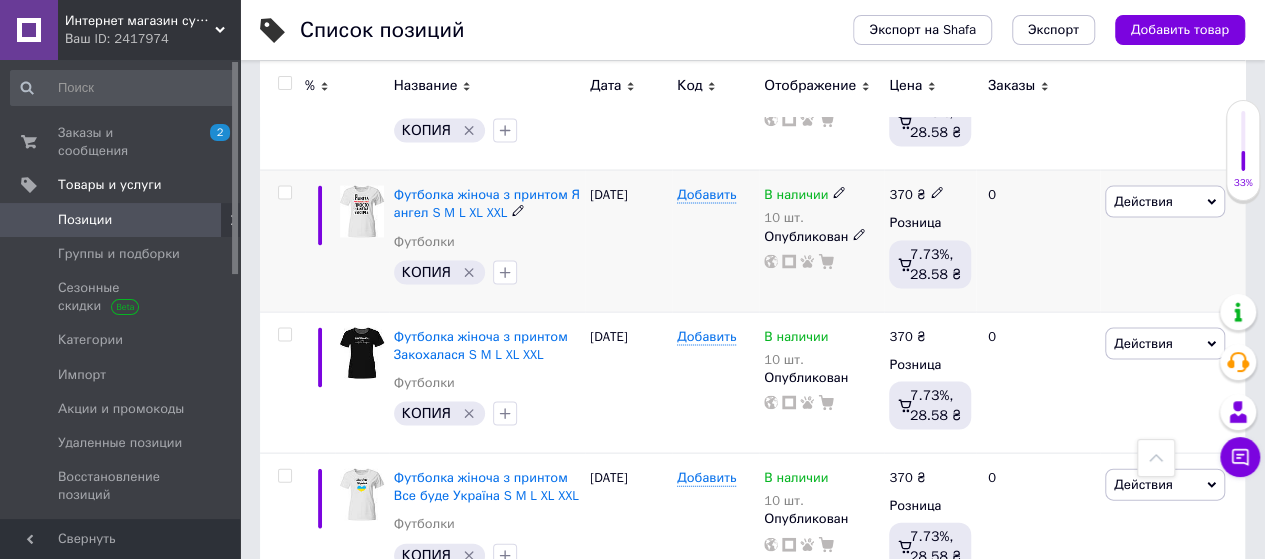 click 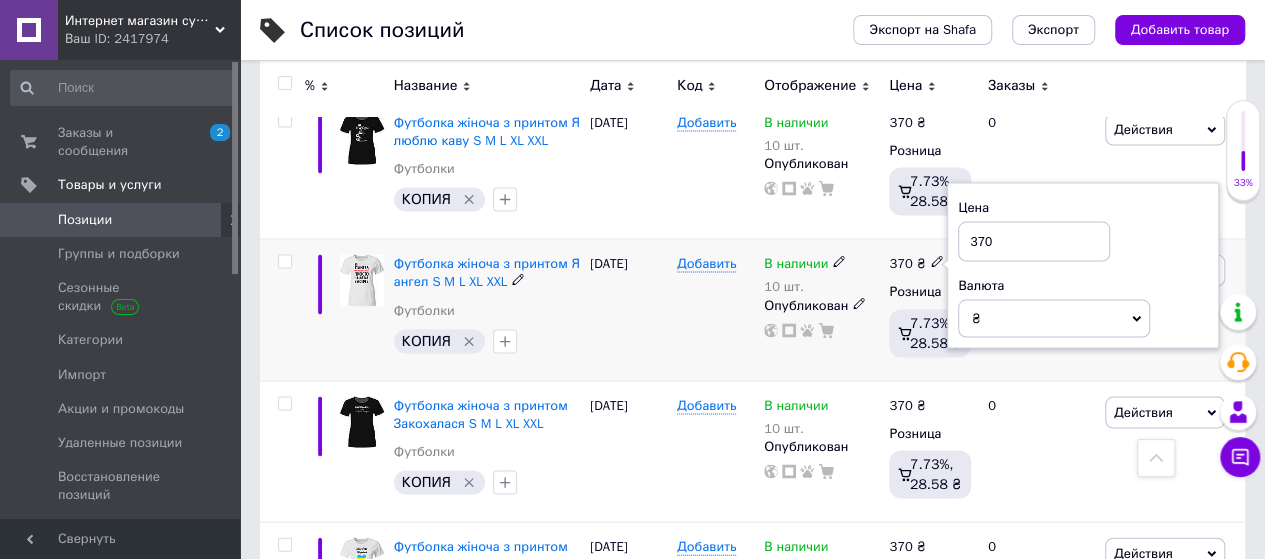 scroll, scrollTop: 1804, scrollLeft: 0, axis: vertical 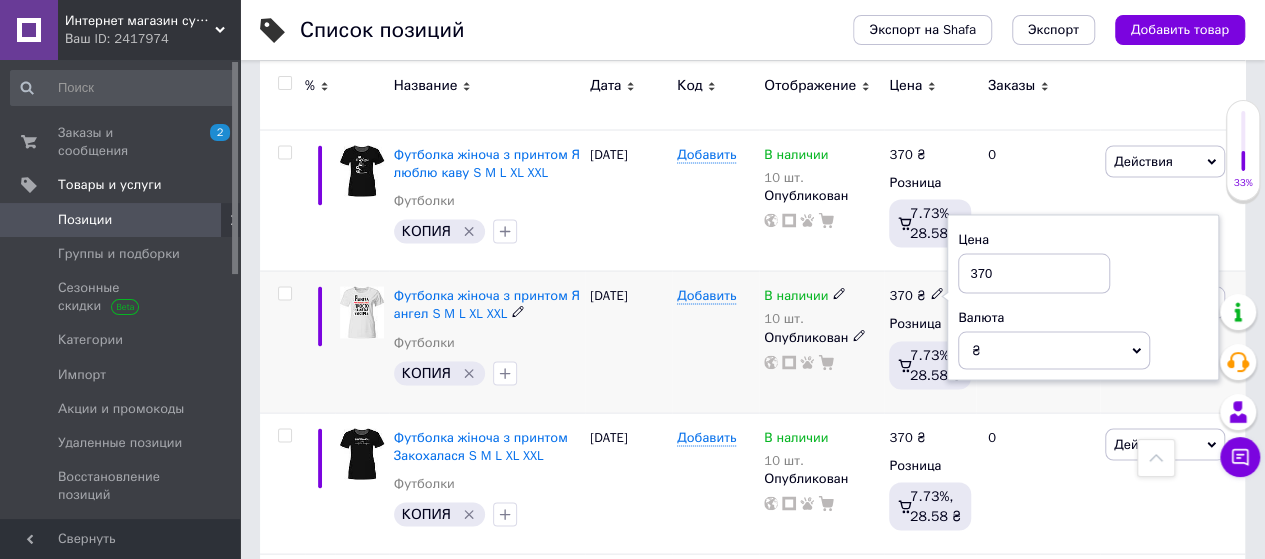 drag, startPoint x: 992, startPoint y: 198, endPoint x: 958, endPoint y: 213, distance: 37.161808 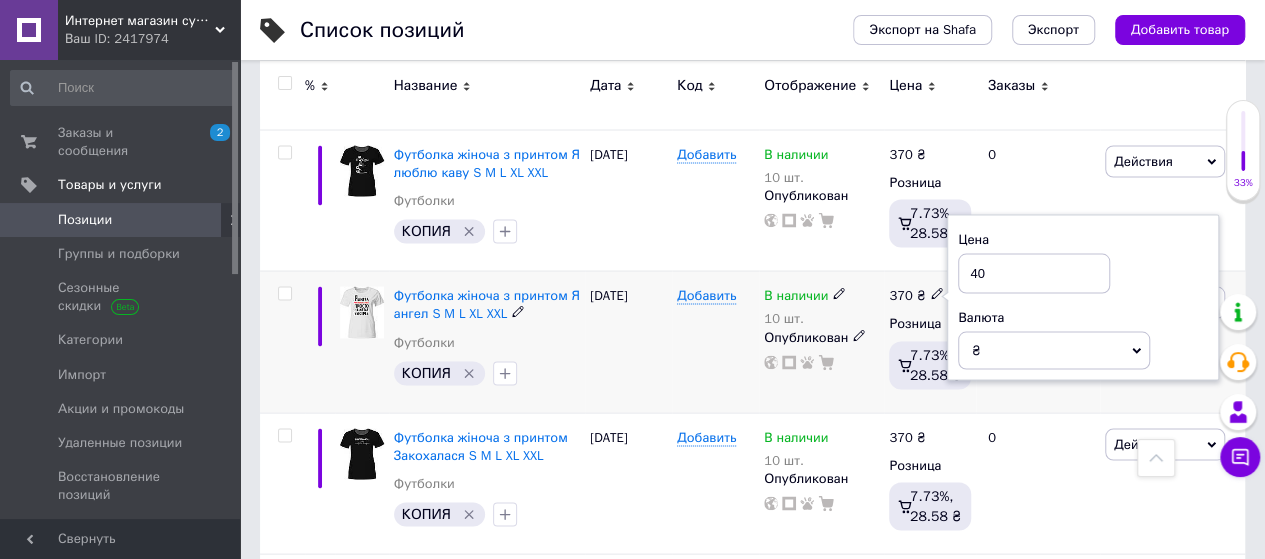 type on "400" 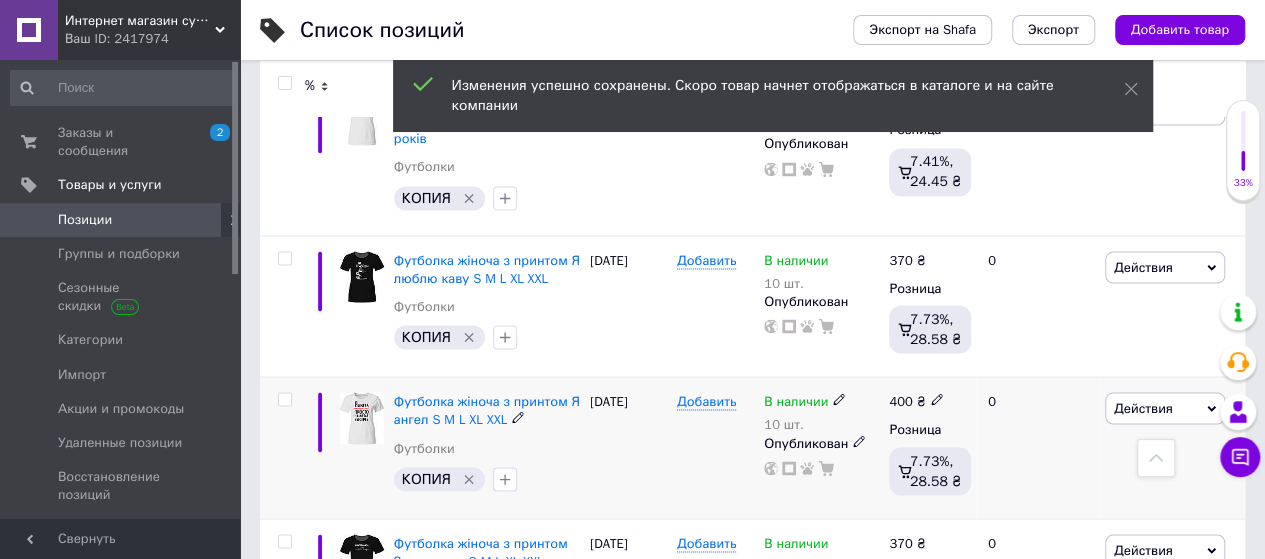 scroll, scrollTop: 1604, scrollLeft: 0, axis: vertical 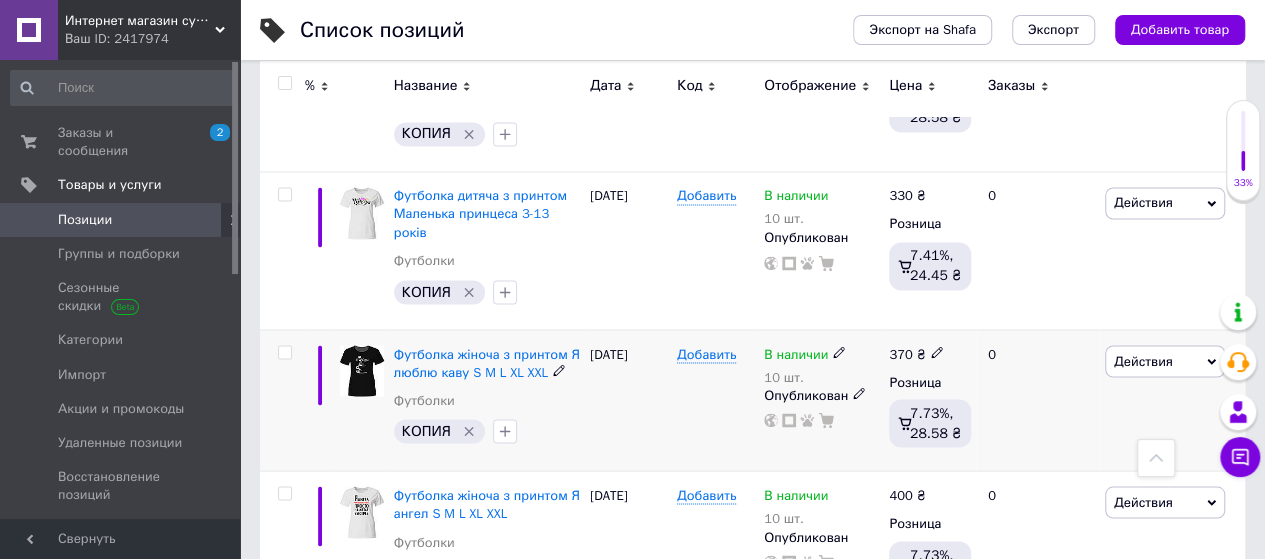 click 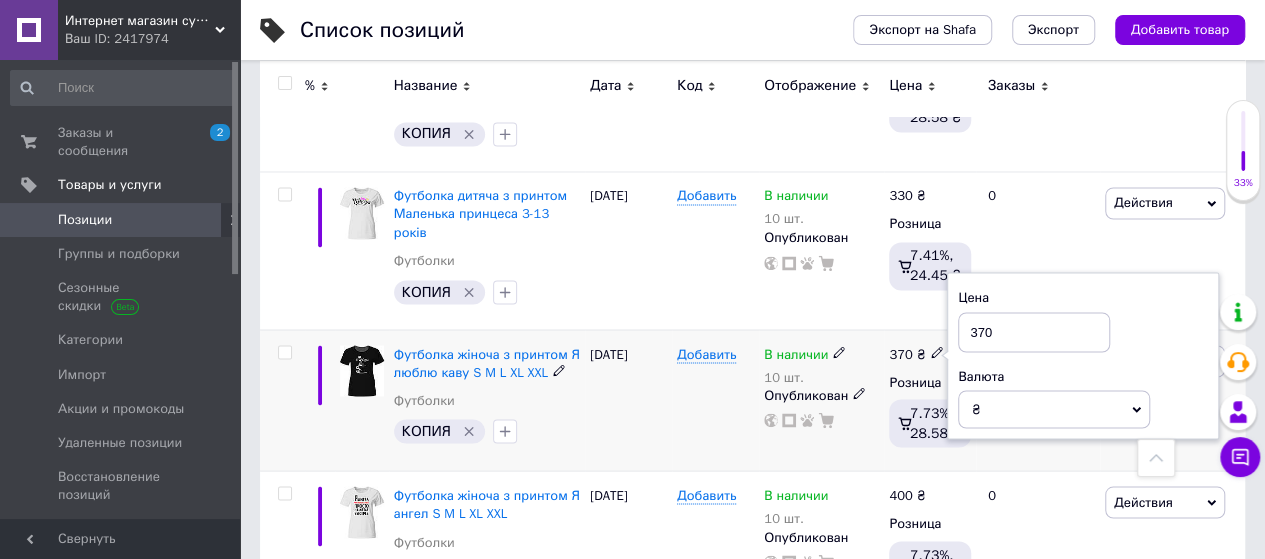 drag, startPoint x: 991, startPoint y: 265, endPoint x: 965, endPoint y: 265, distance: 26 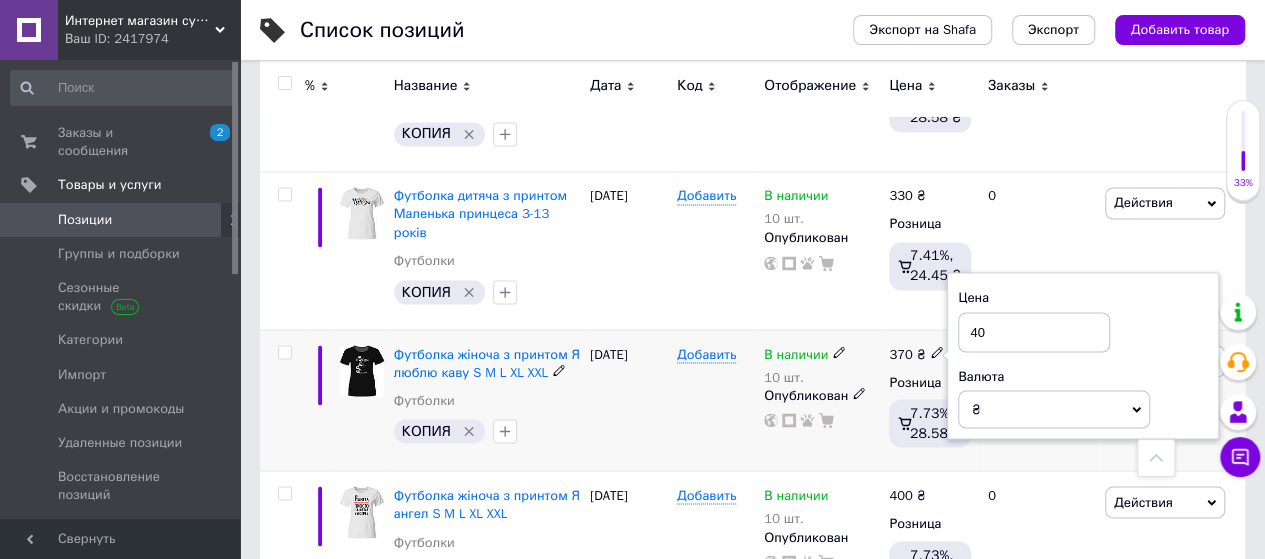 type on "400" 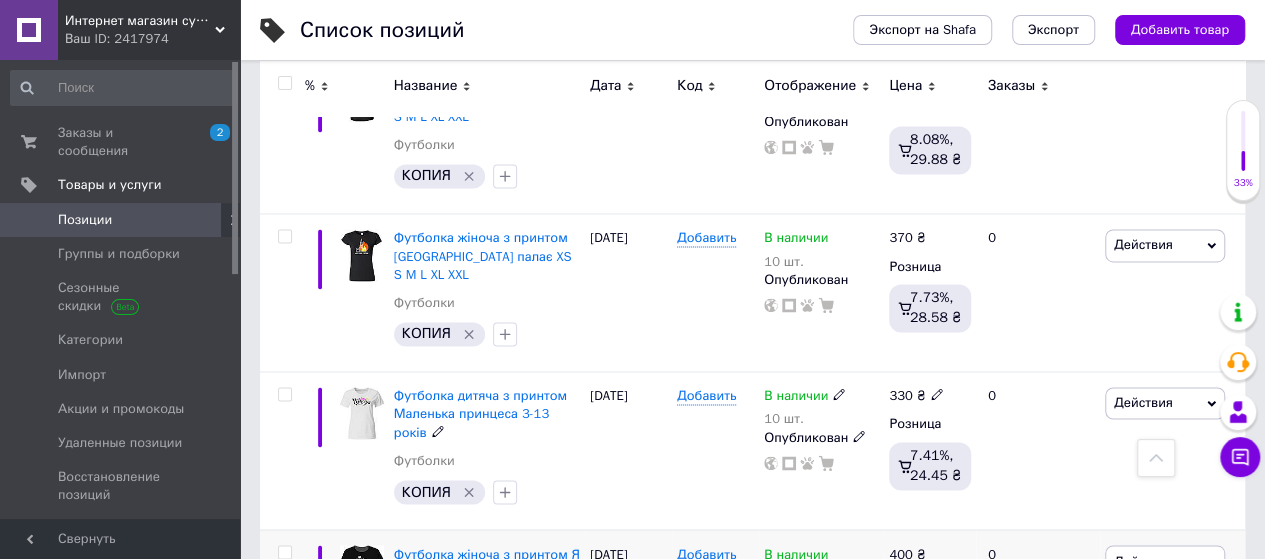 scroll, scrollTop: 1304, scrollLeft: 0, axis: vertical 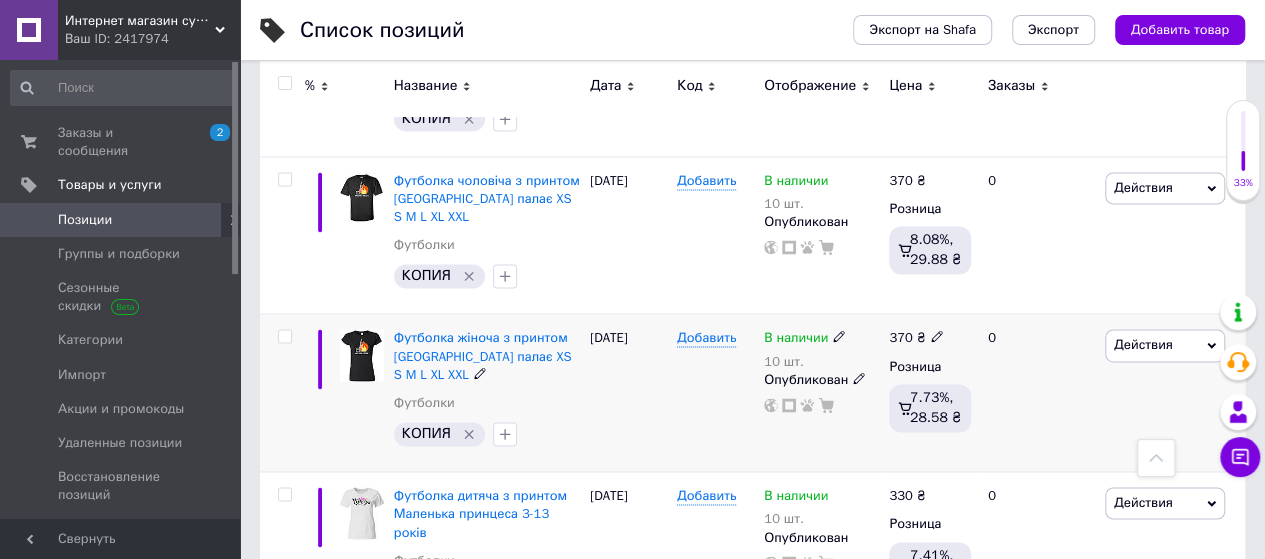 click 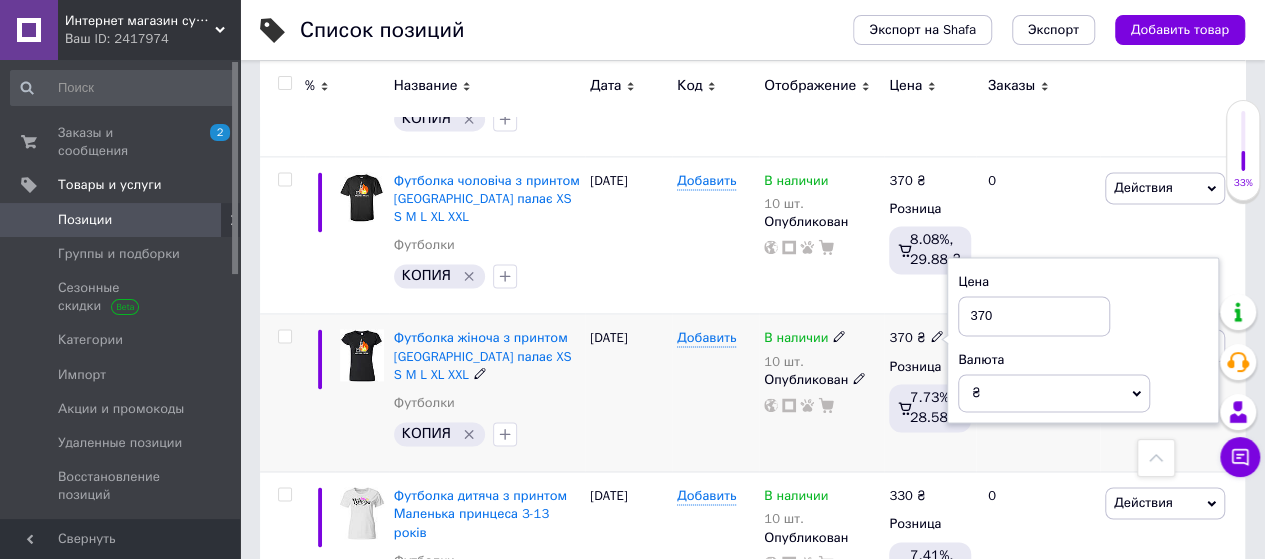 drag, startPoint x: 990, startPoint y: 283, endPoint x: 1006, endPoint y: 335, distance: 54.405884 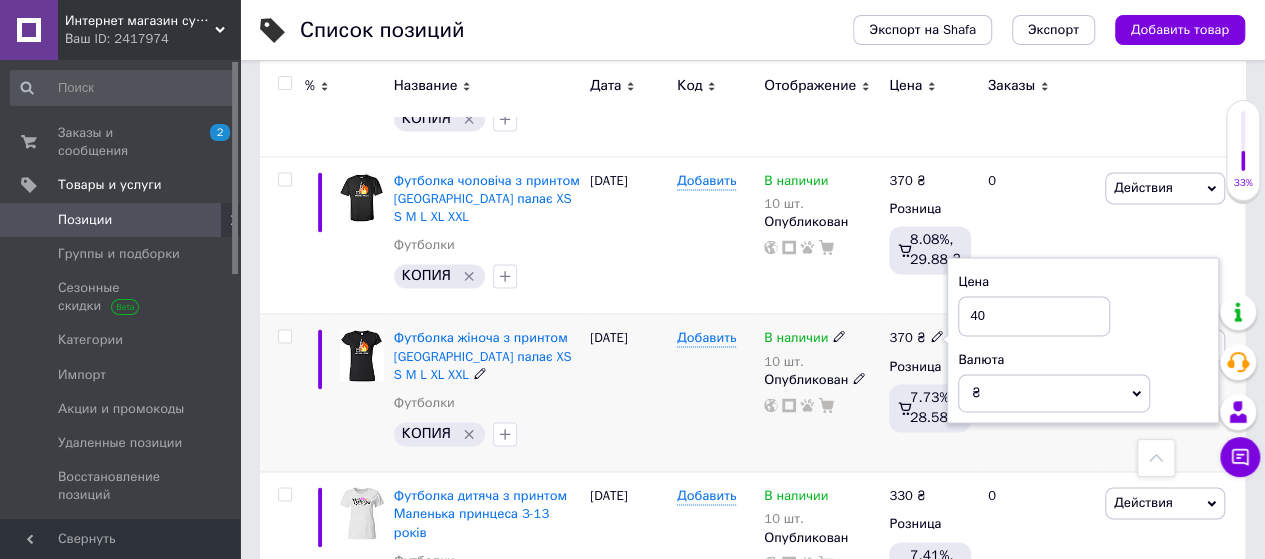 type on "400" 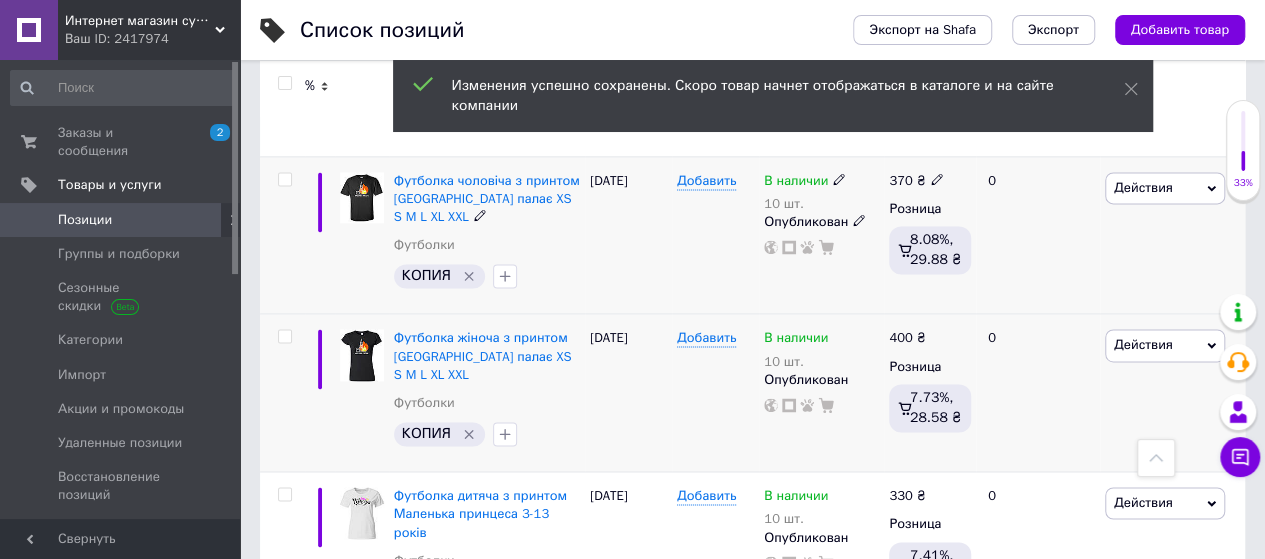 click 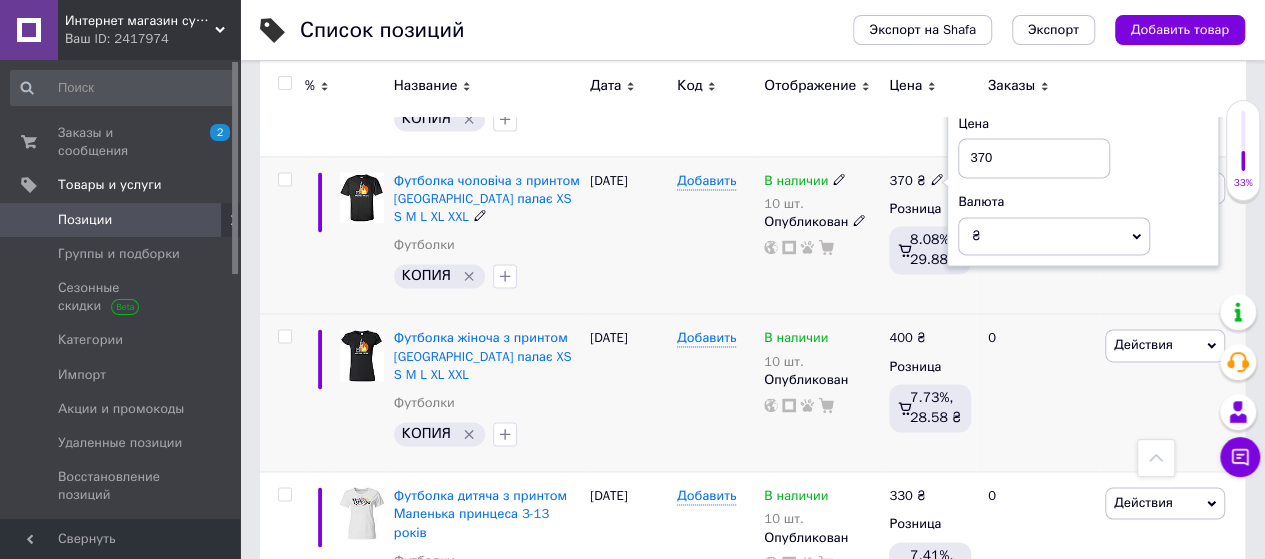 drag, startPoint x: 992, startPoint y: 147, endPoint x: 967, endPoint y: 161, distance: 28.653097 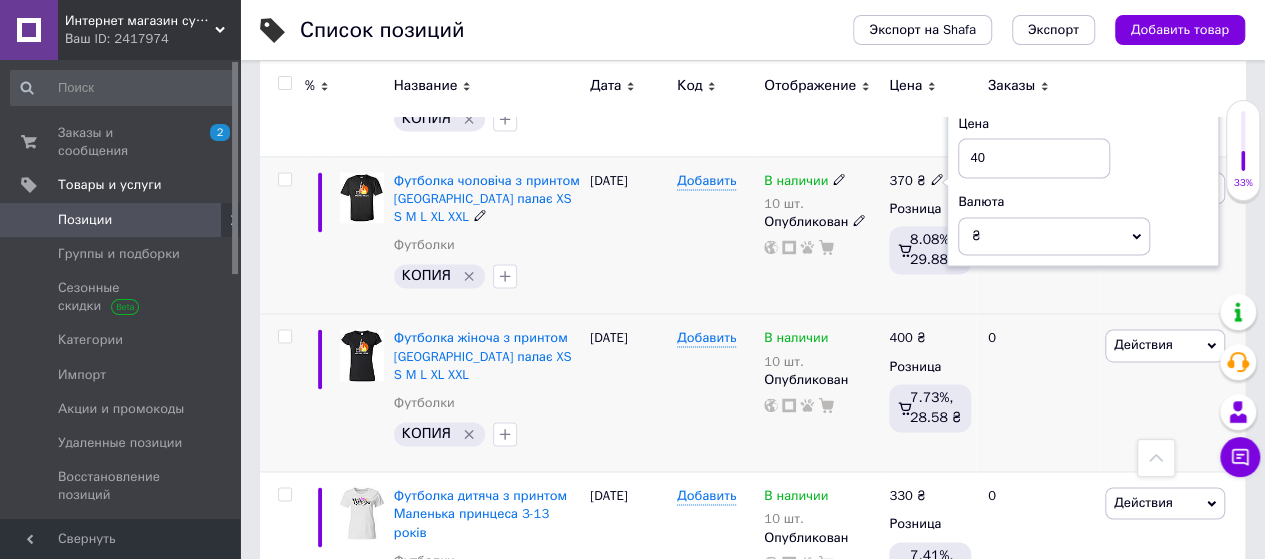 type on "400" 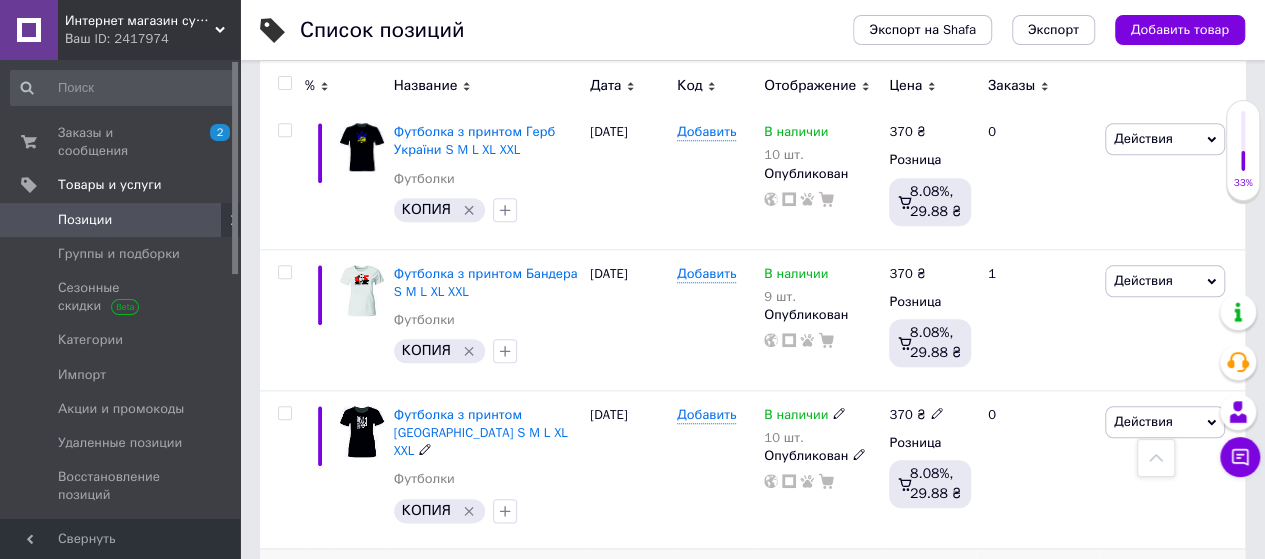 scroll, scrollTop: 904, scrollLeft: 0, axis: vertical 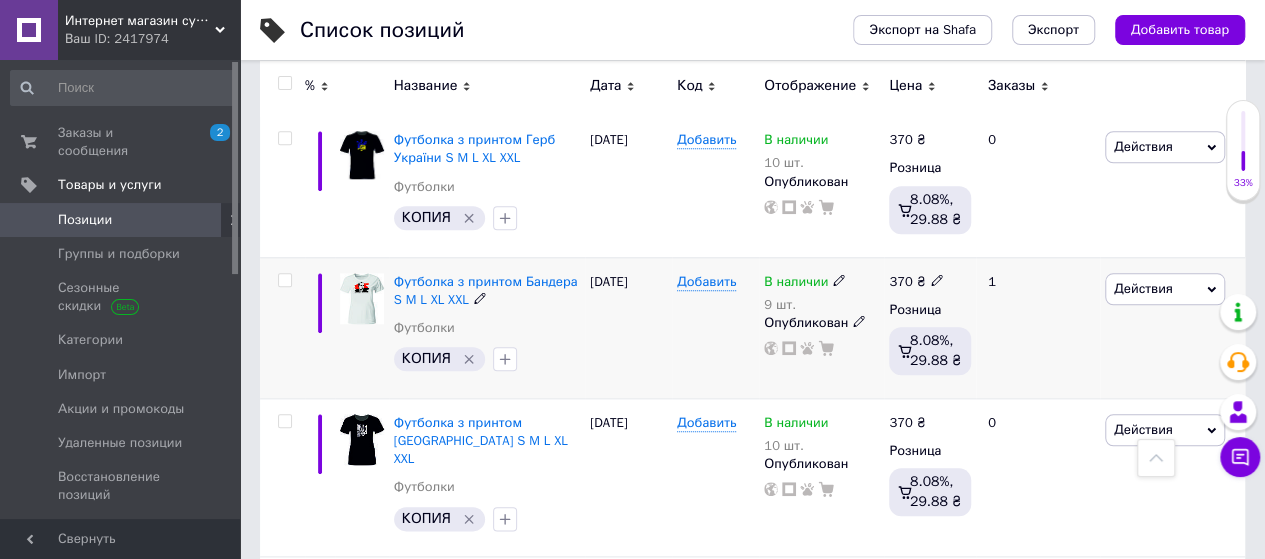 click 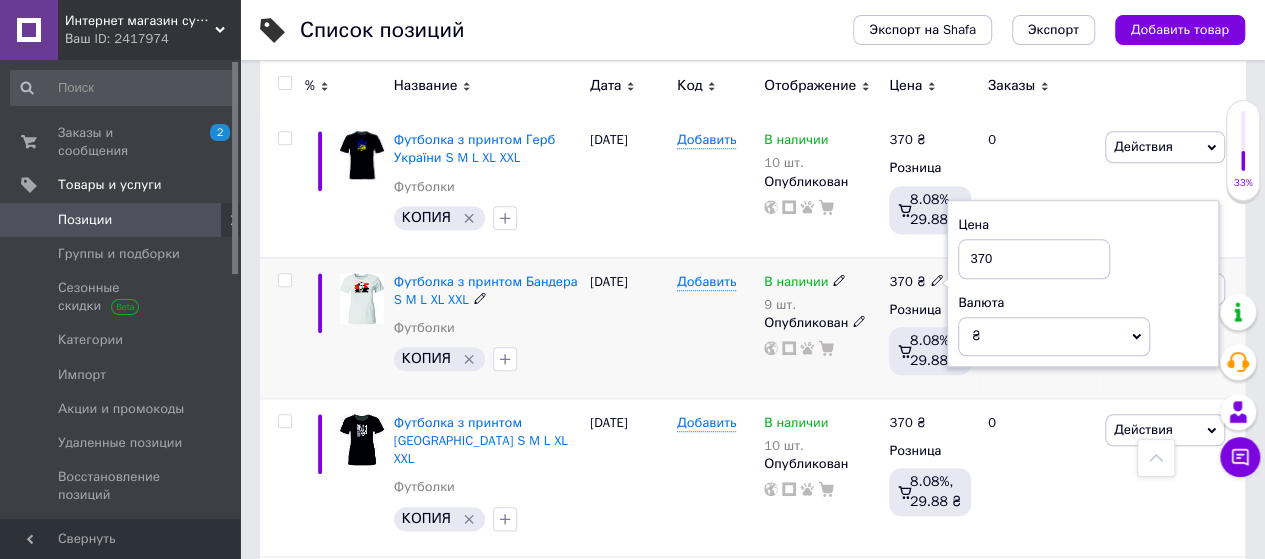drag, startPoint x: 996, startPoint y: 257, endPoint x: 954, endPoint y: 262, distance: 42.296574 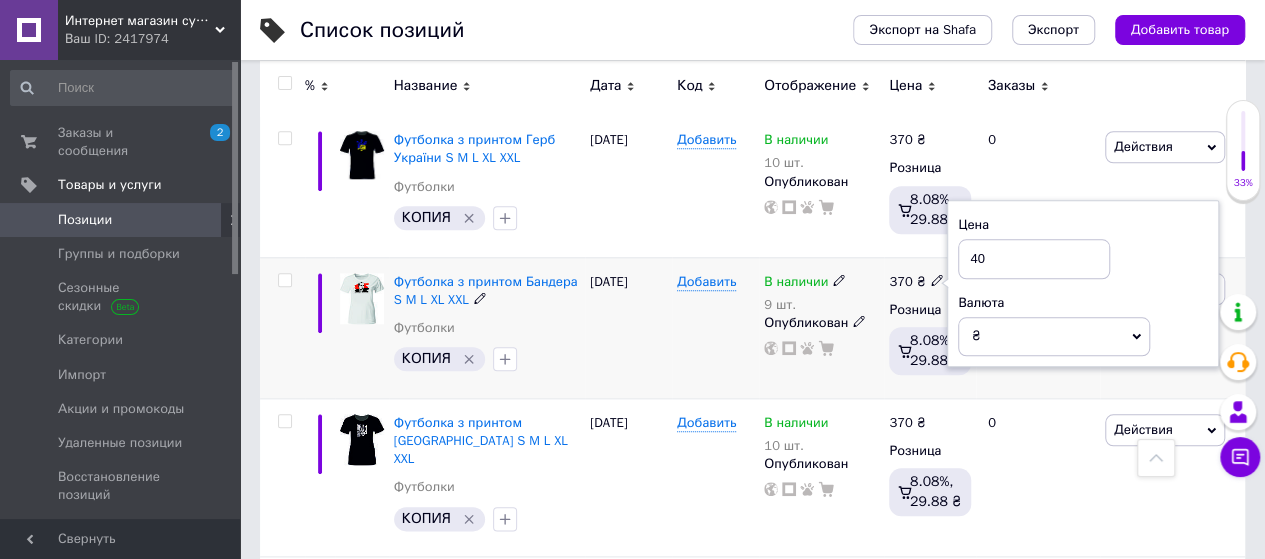 type on "400" 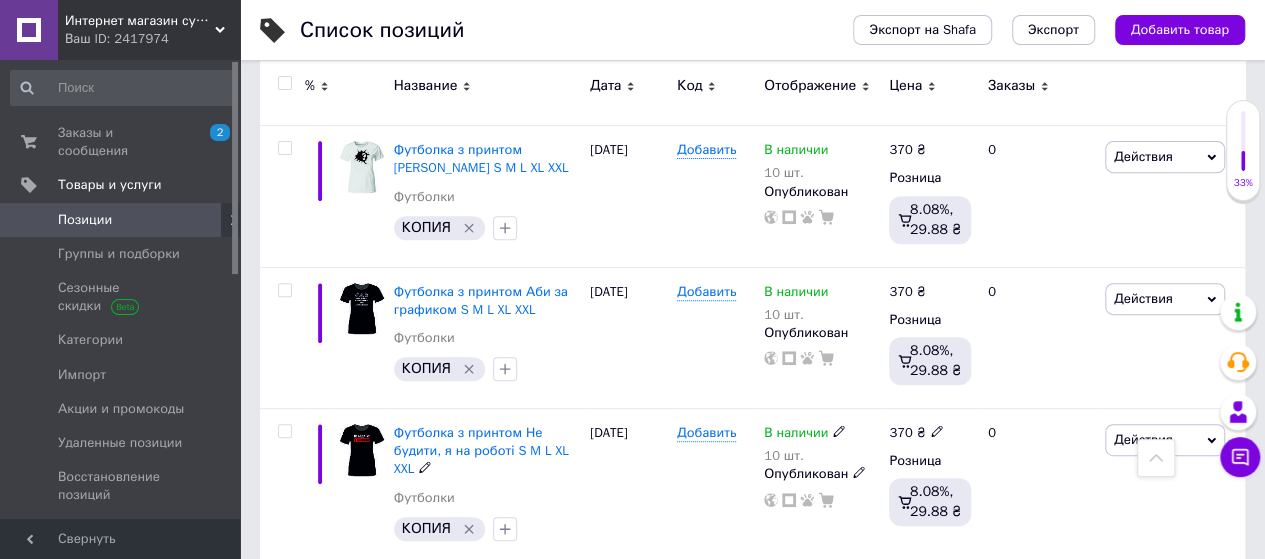 scroll, scrollTop: 304, scrollLeft: 0, axis: vertical 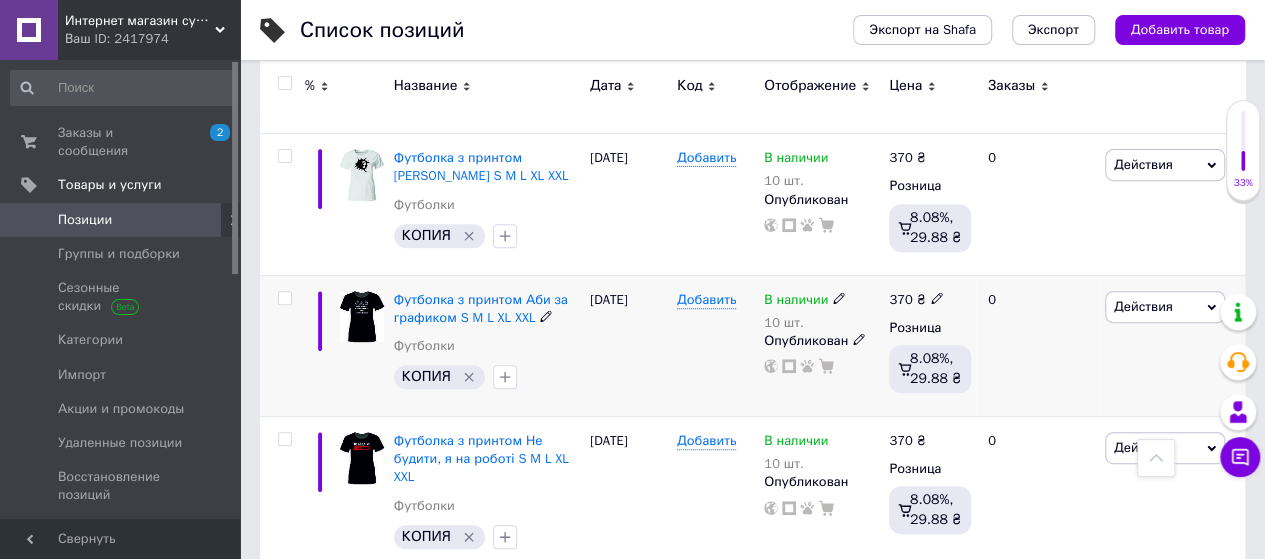 click at bounding box center (362, 317) 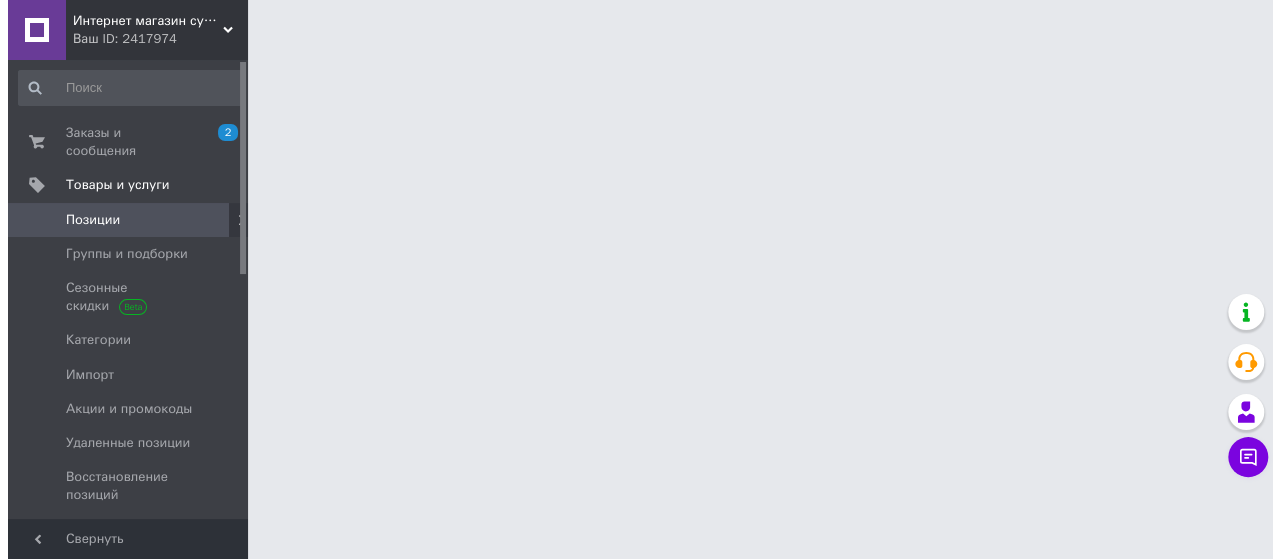 scroll, scrollTop: 0, scrollLeft: 0, axis: both 